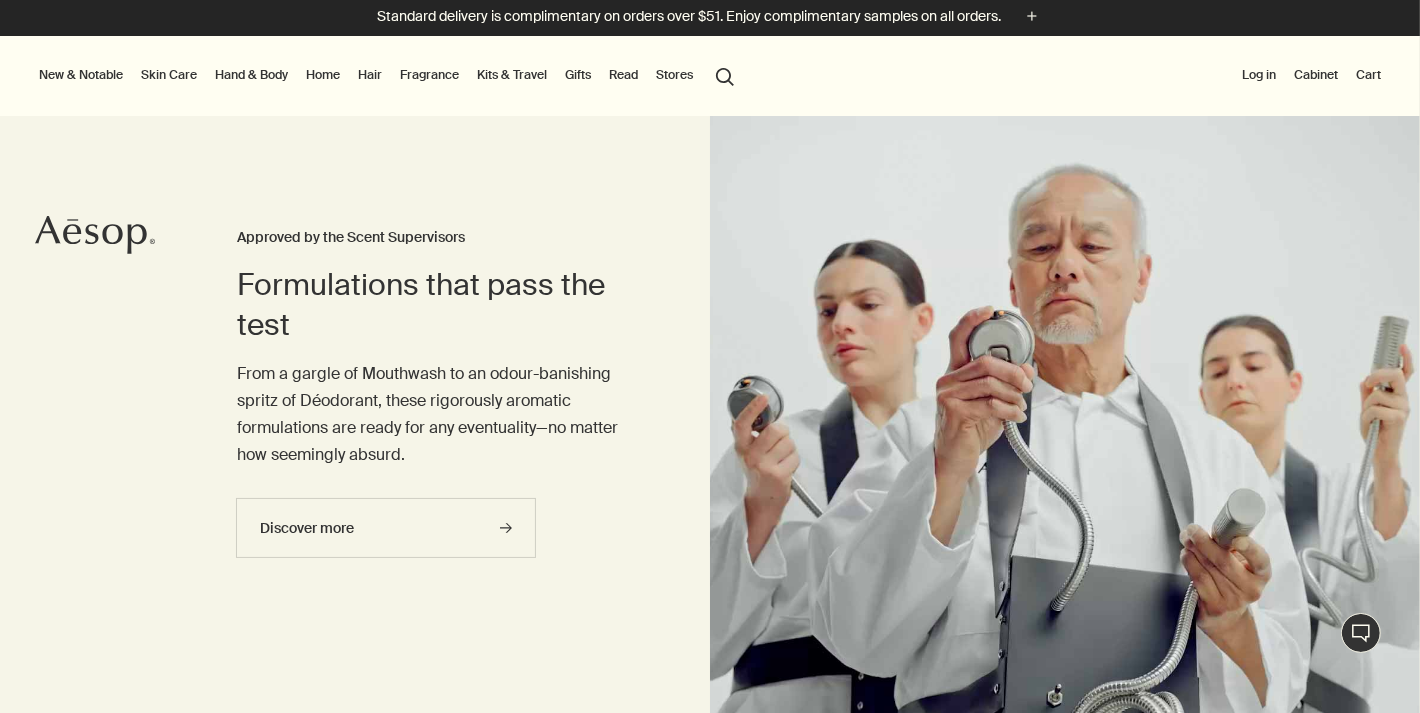 scroll, scrollTop: 0, scrollLeft: 0, axis: both 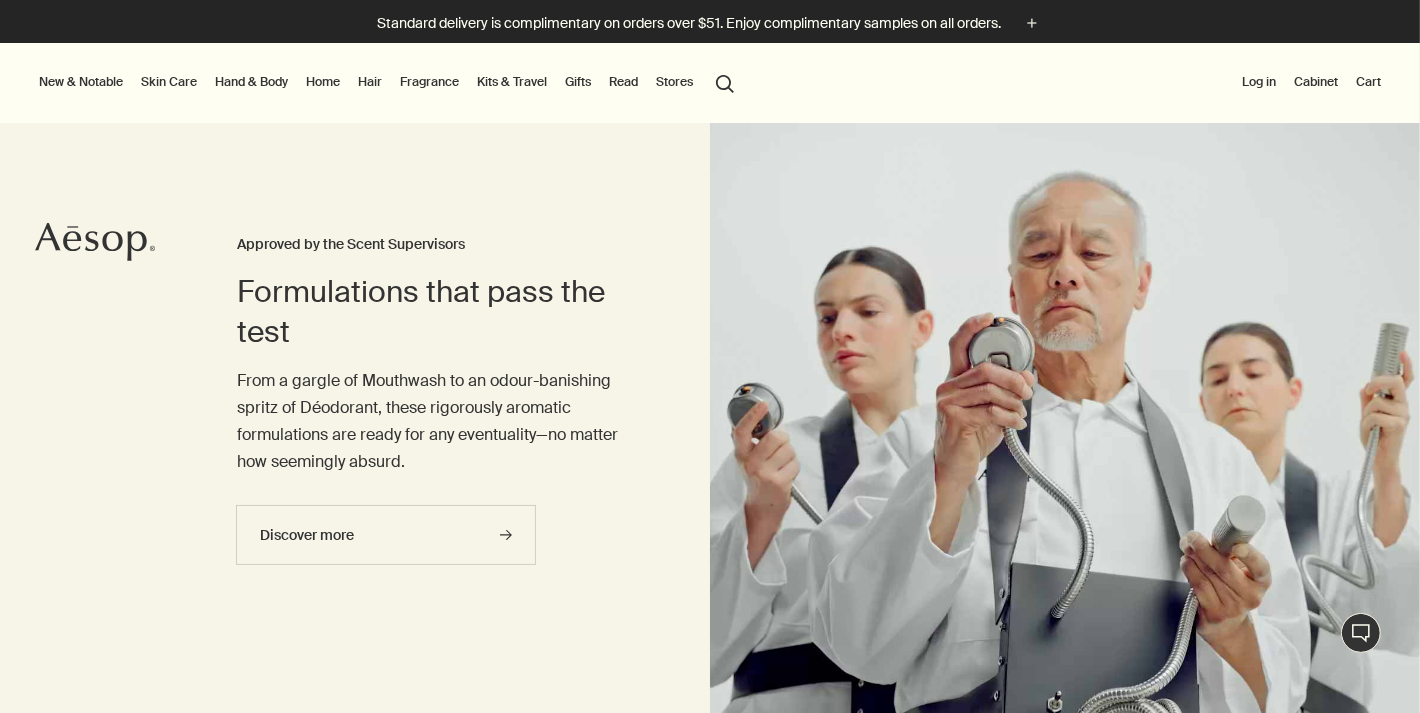 click on "Stores" at bounding box center (674, 82) 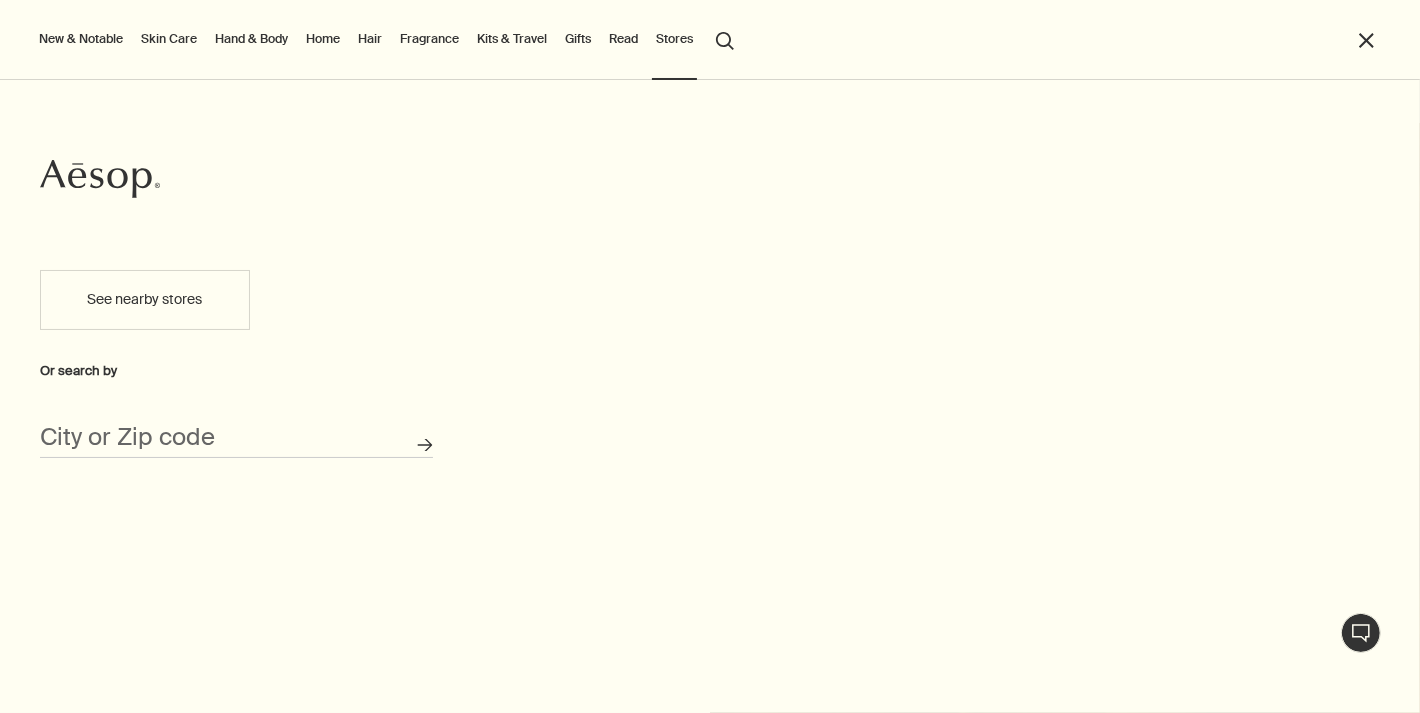 click on "See nearby stores" at bounding box center [145, 300] 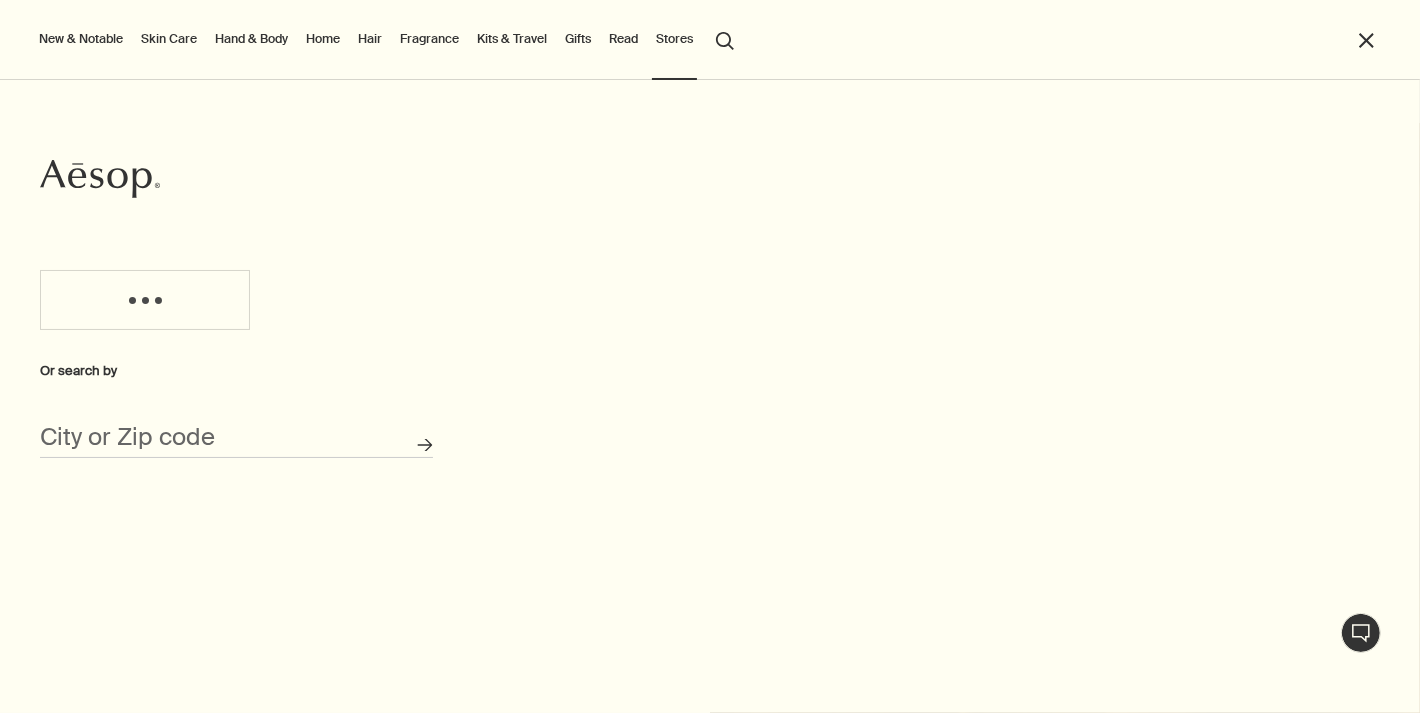 click on "Or search by City or Zip code  Search for stores" at bounding box center [236, 481] 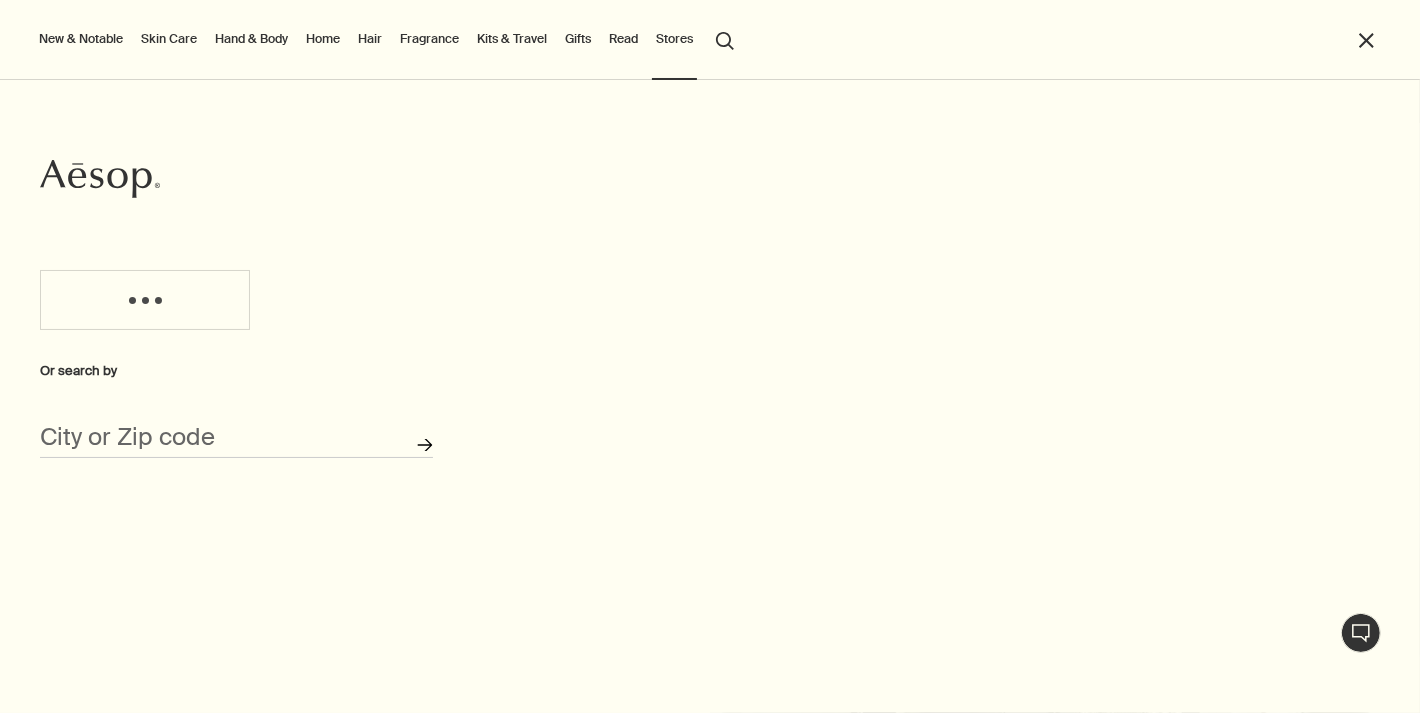 click on "Search for stores" at bounding box center (425, 445) 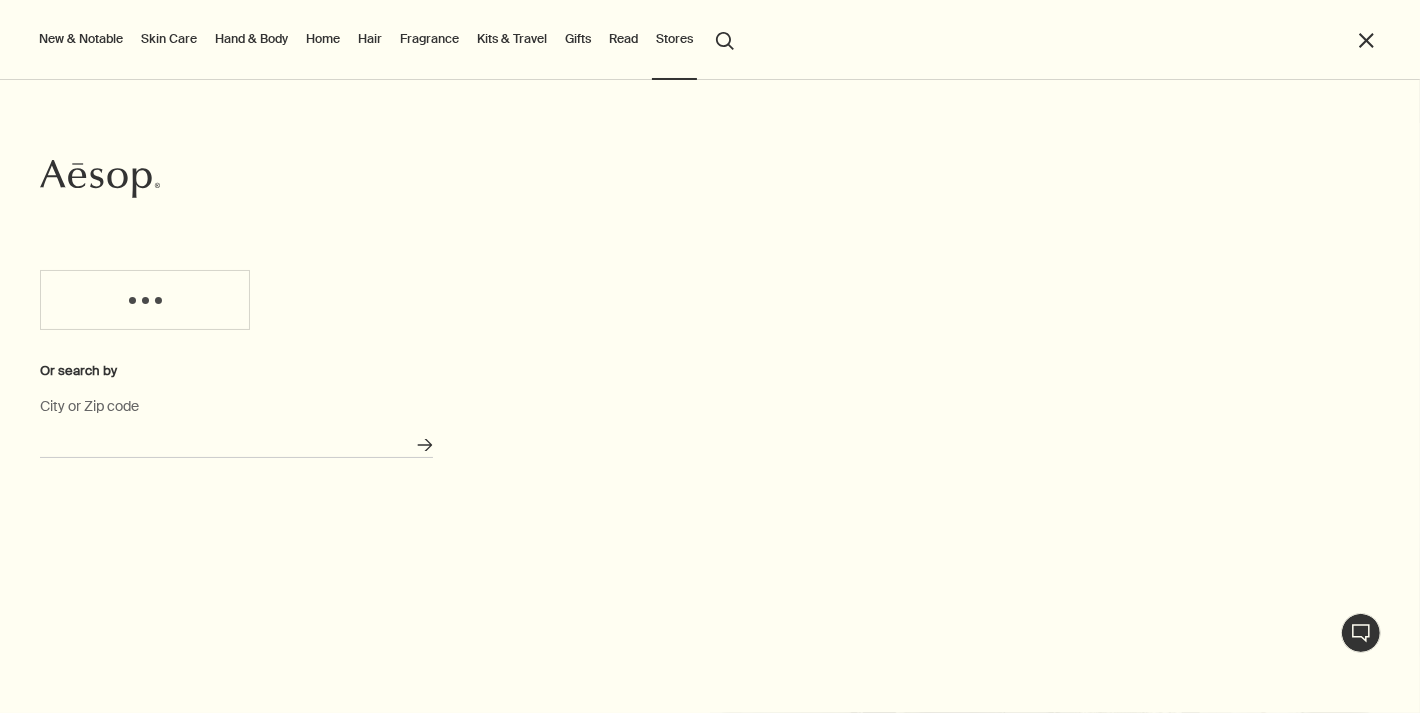 click on "City or Zip code" at bounding box center [236, 442] 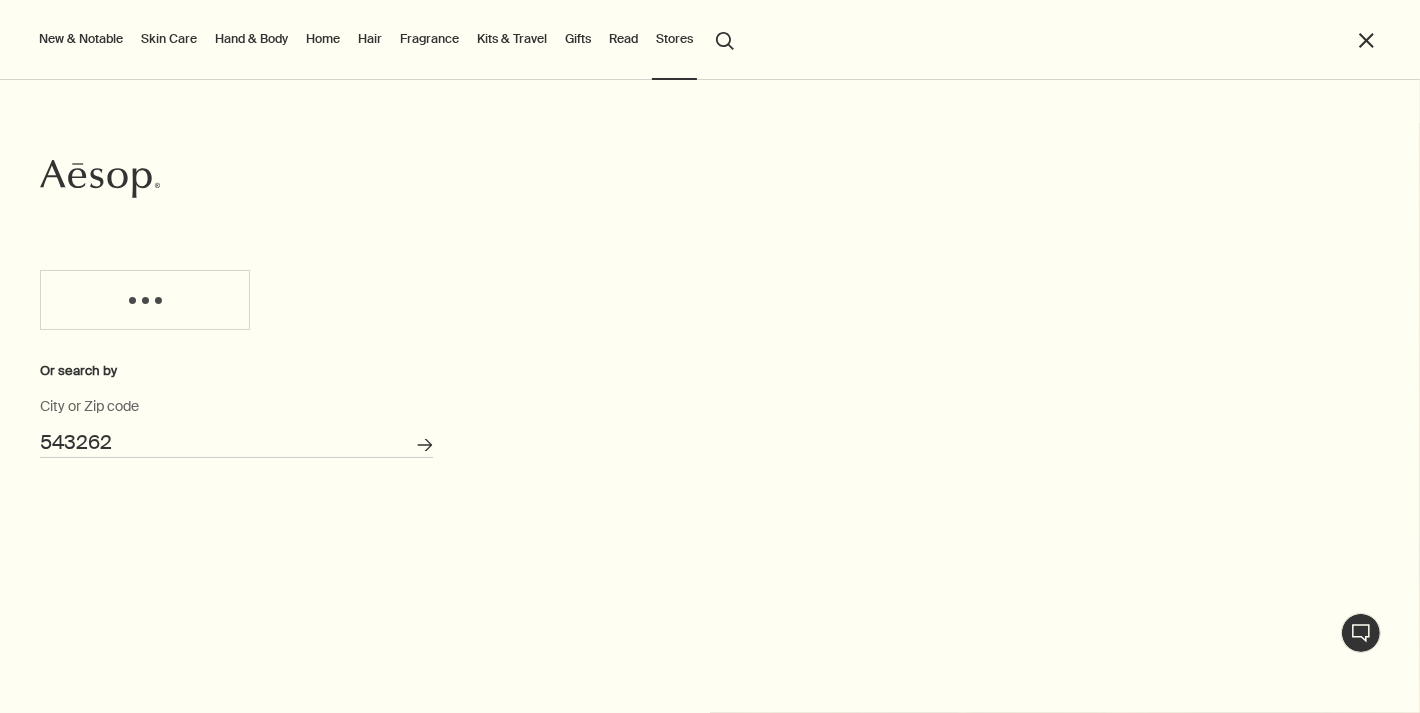 click on "Search for stores" at bounding box center (425, 445) 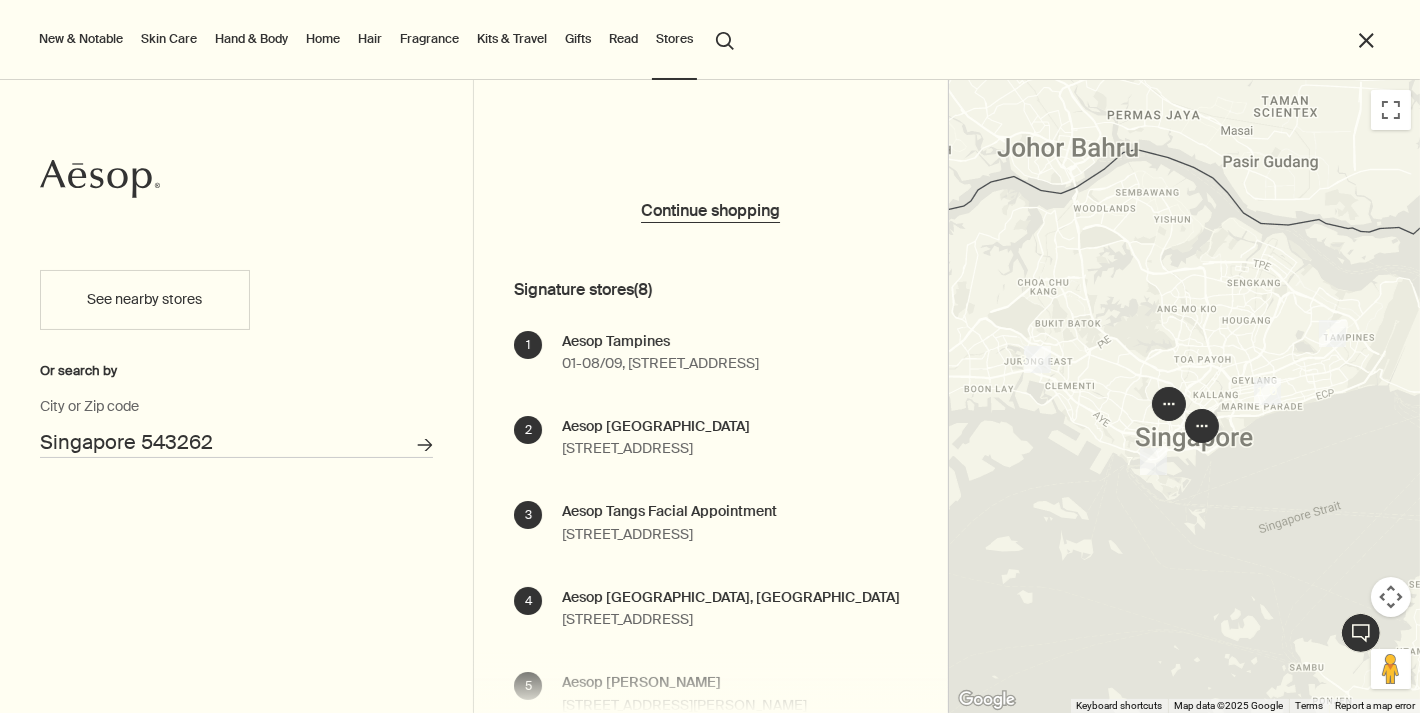 scroll, scrollTop: 122, scrollLeft: 0, axis: vertical 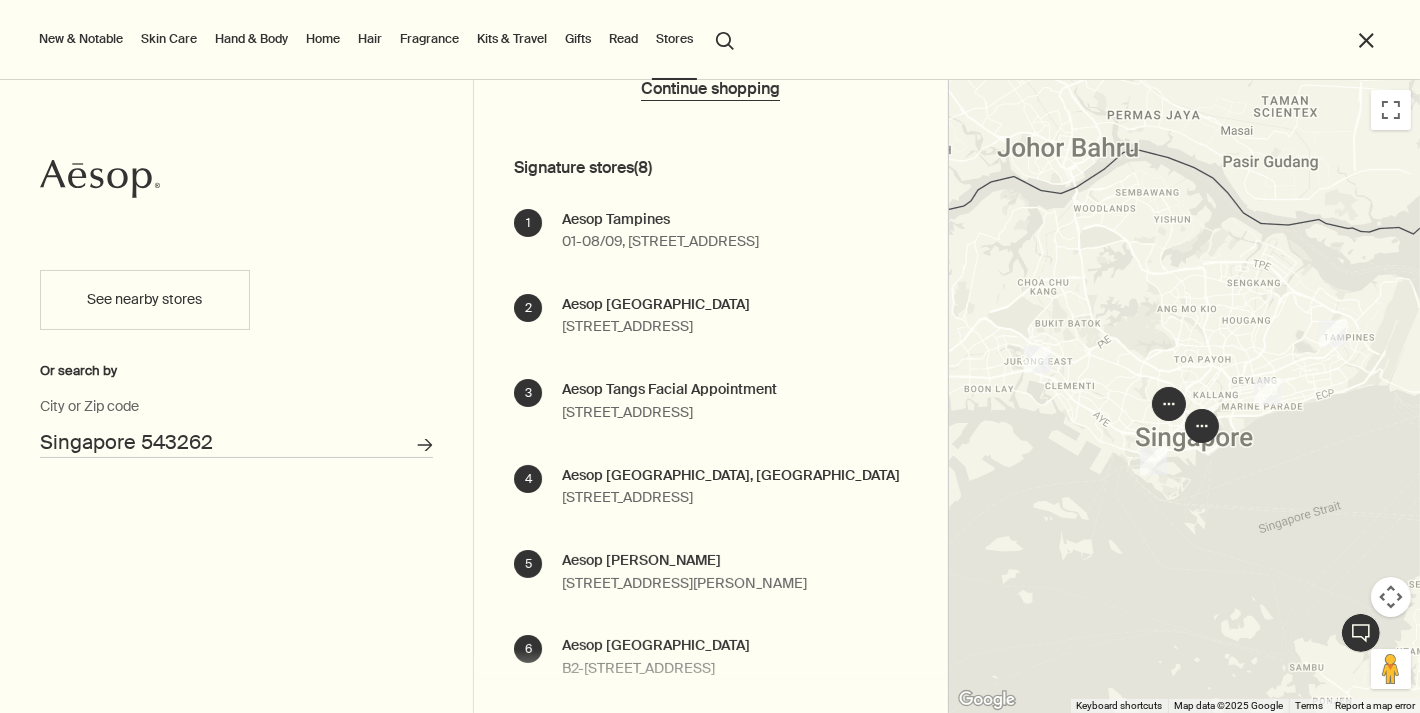 click on "Kits & Travel" at bounding box center [512, 39] 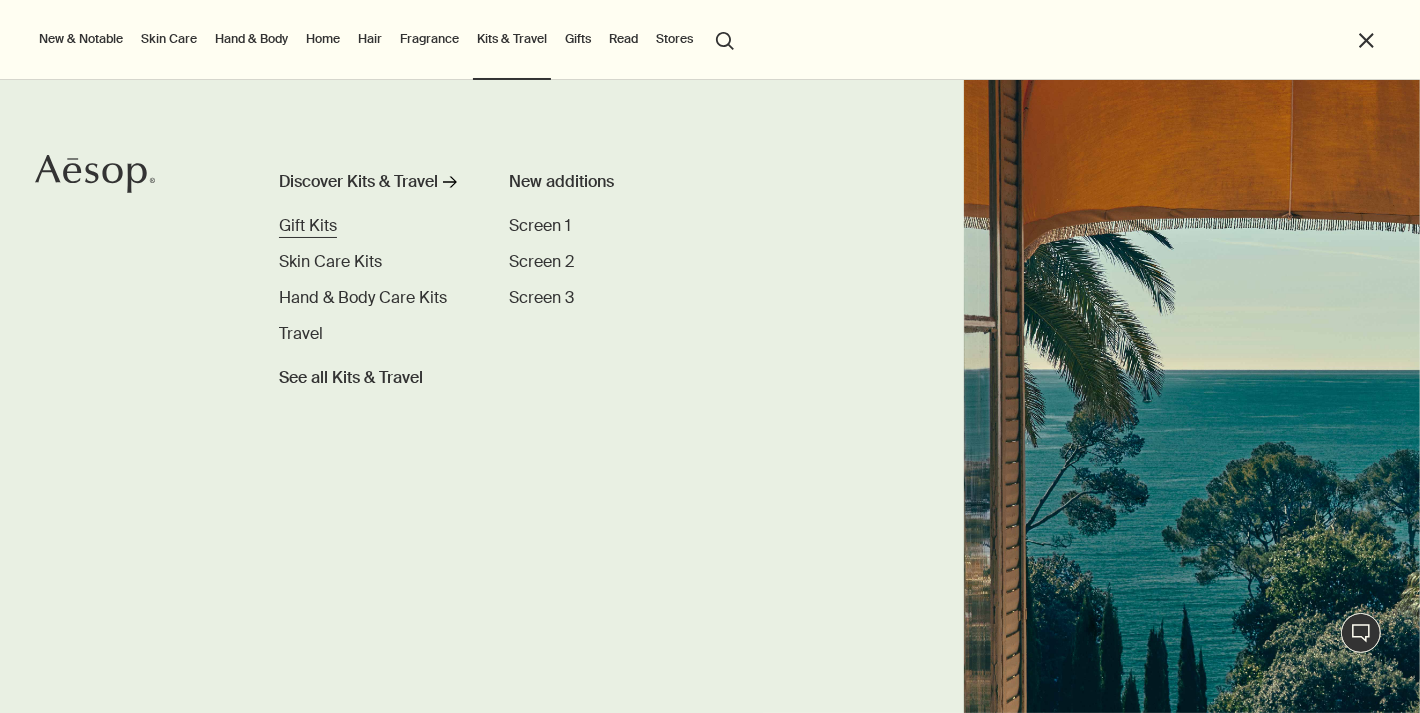 click on "Gift Kits" at bounding box center [308, 225] 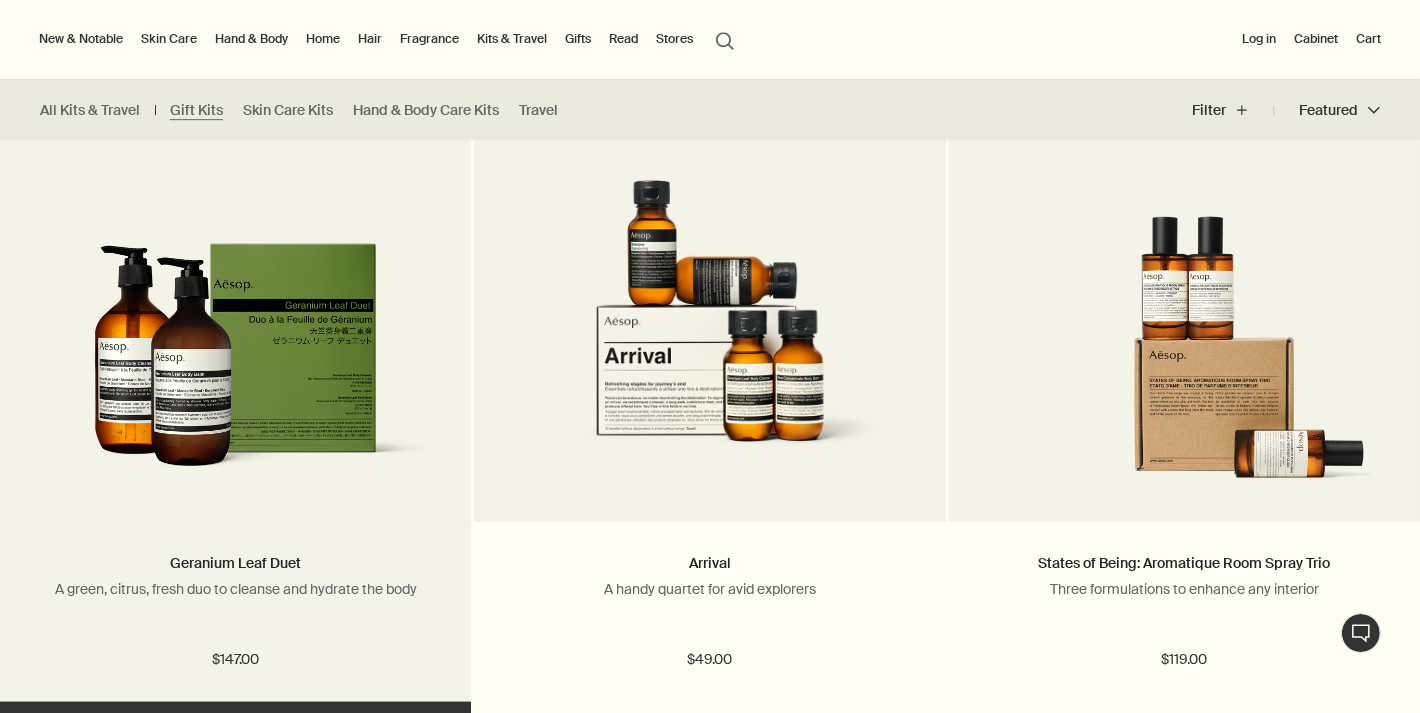 scroll, scrollTop: 1137, scrollLeft: 0, axis: vertical 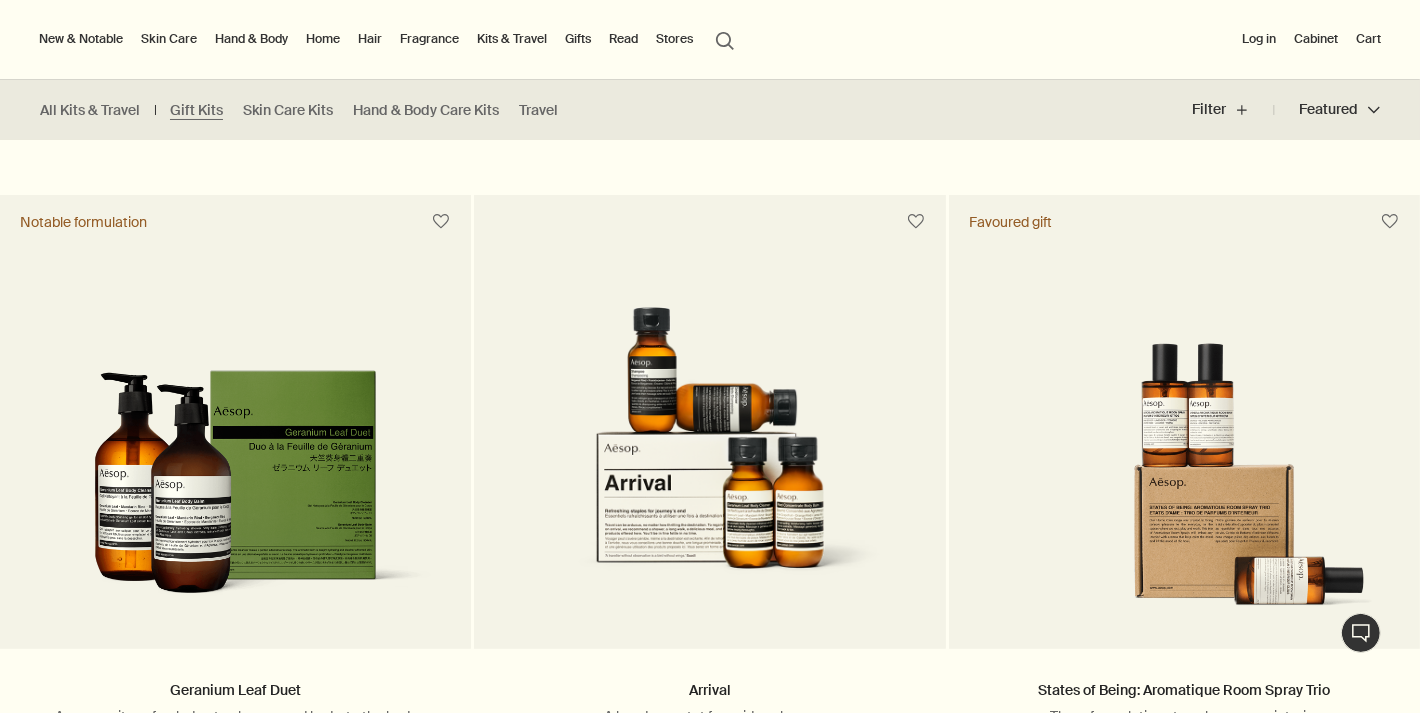 click on "Hand & Body" at bounding box center [251, 39] 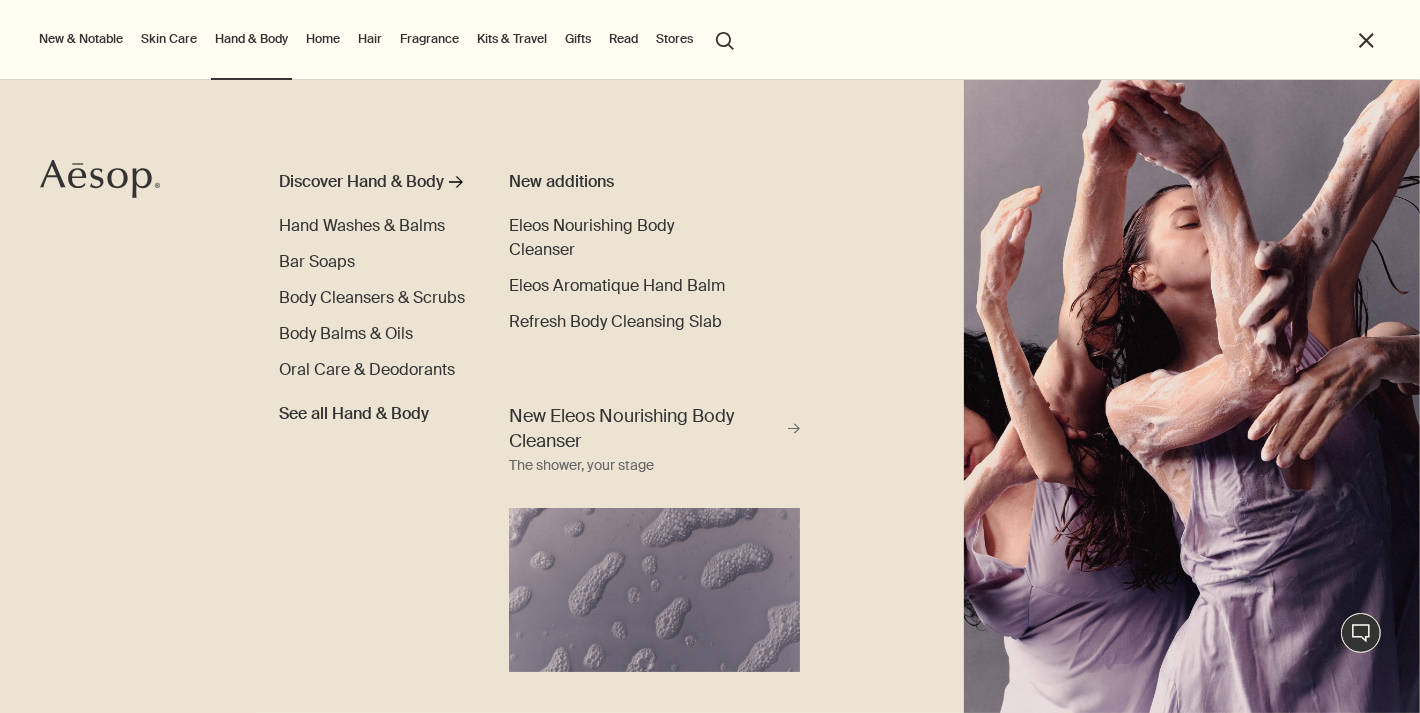 click on "Kits & Travel" at bounding box center (512, 39) 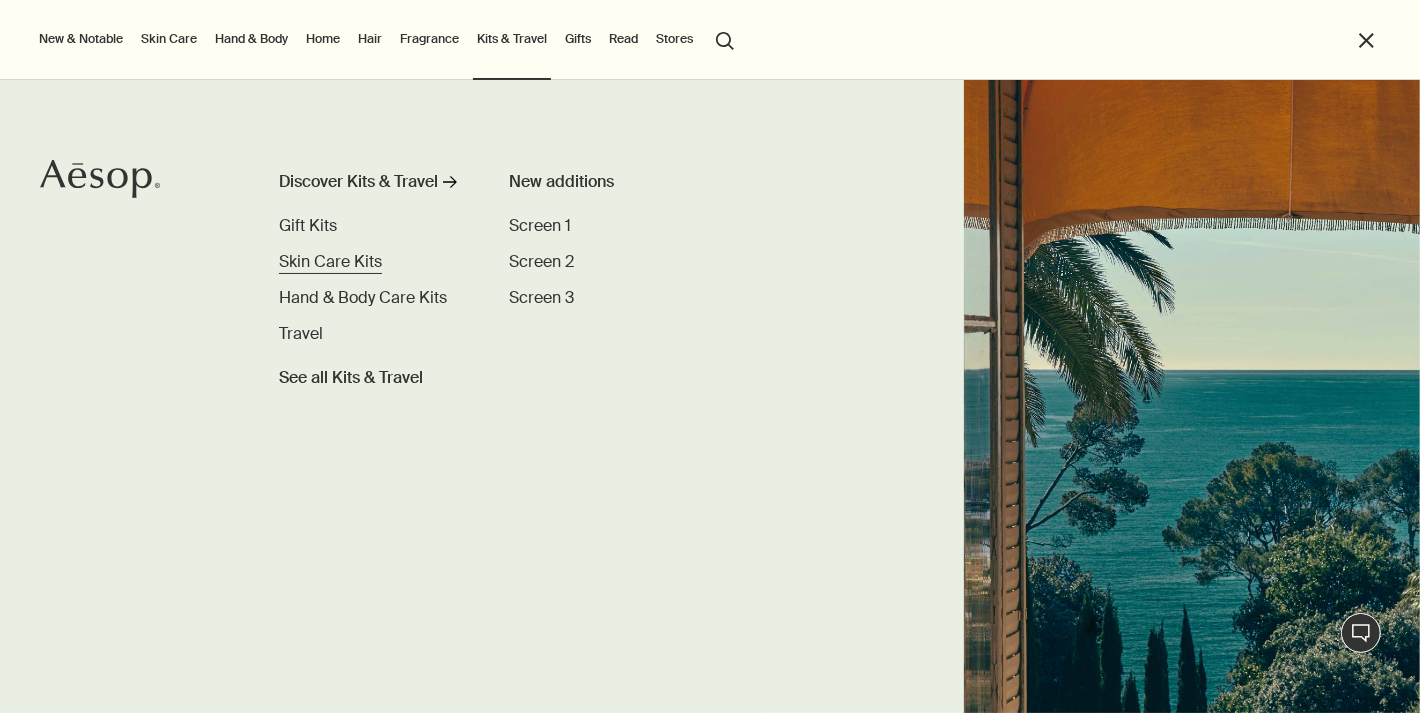 click on "Skin Care Kits" at bounding box center (330, 261) 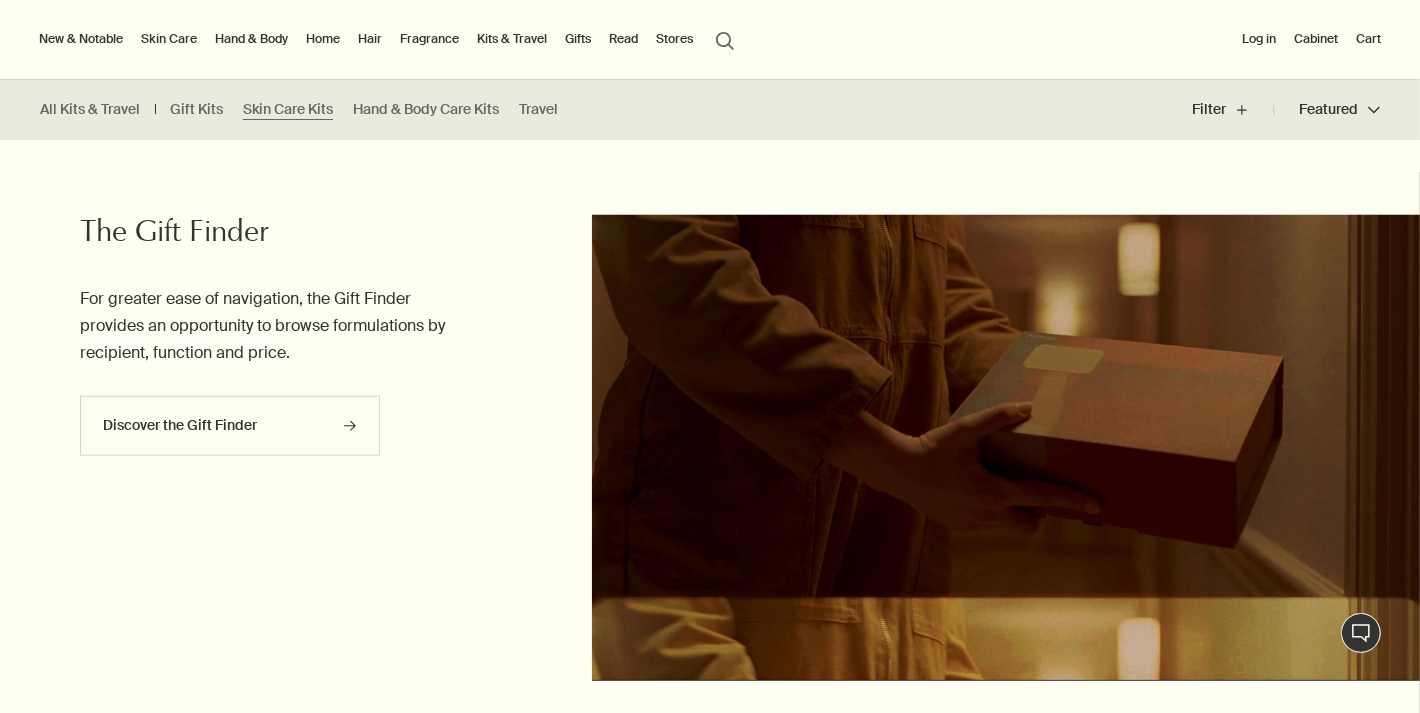 scroll, scrollTop: 1344, scrollLeft: 0, axis: vertical 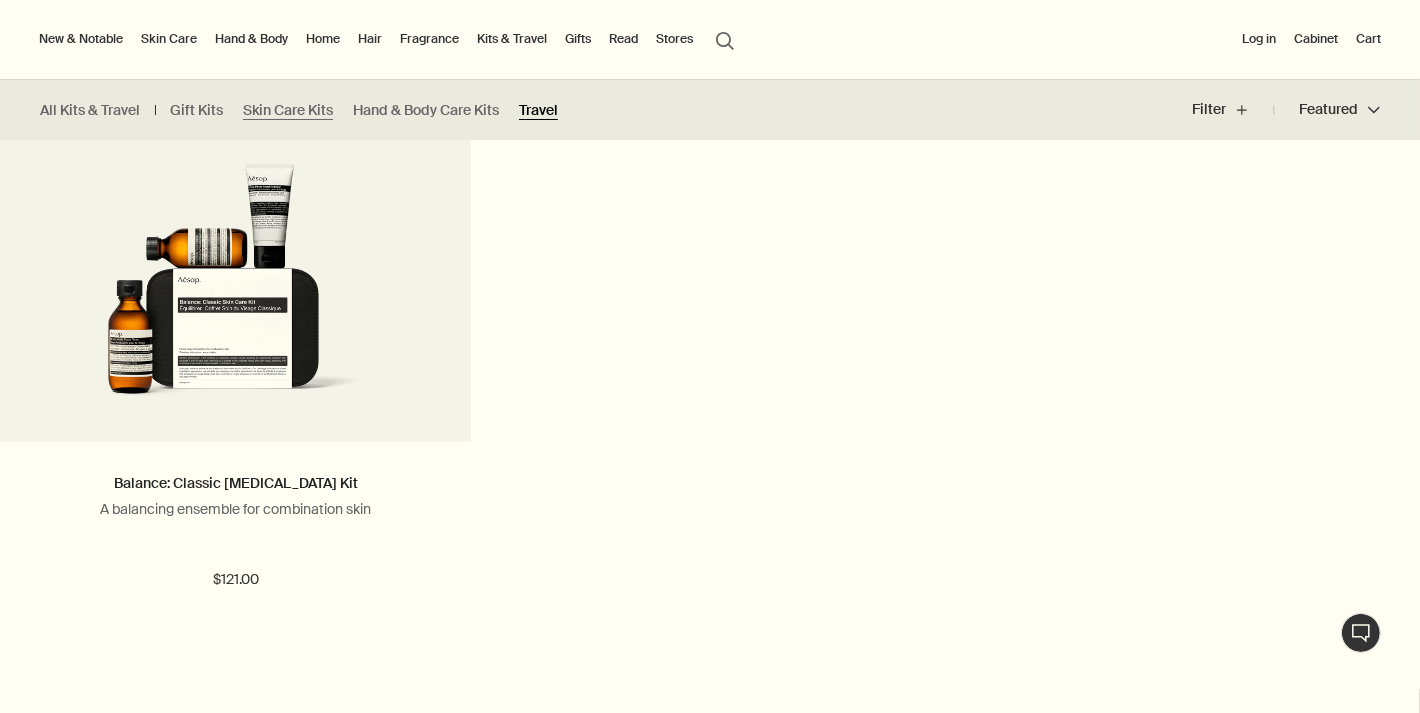 click on "Travel" at bounding box center [538, 110] 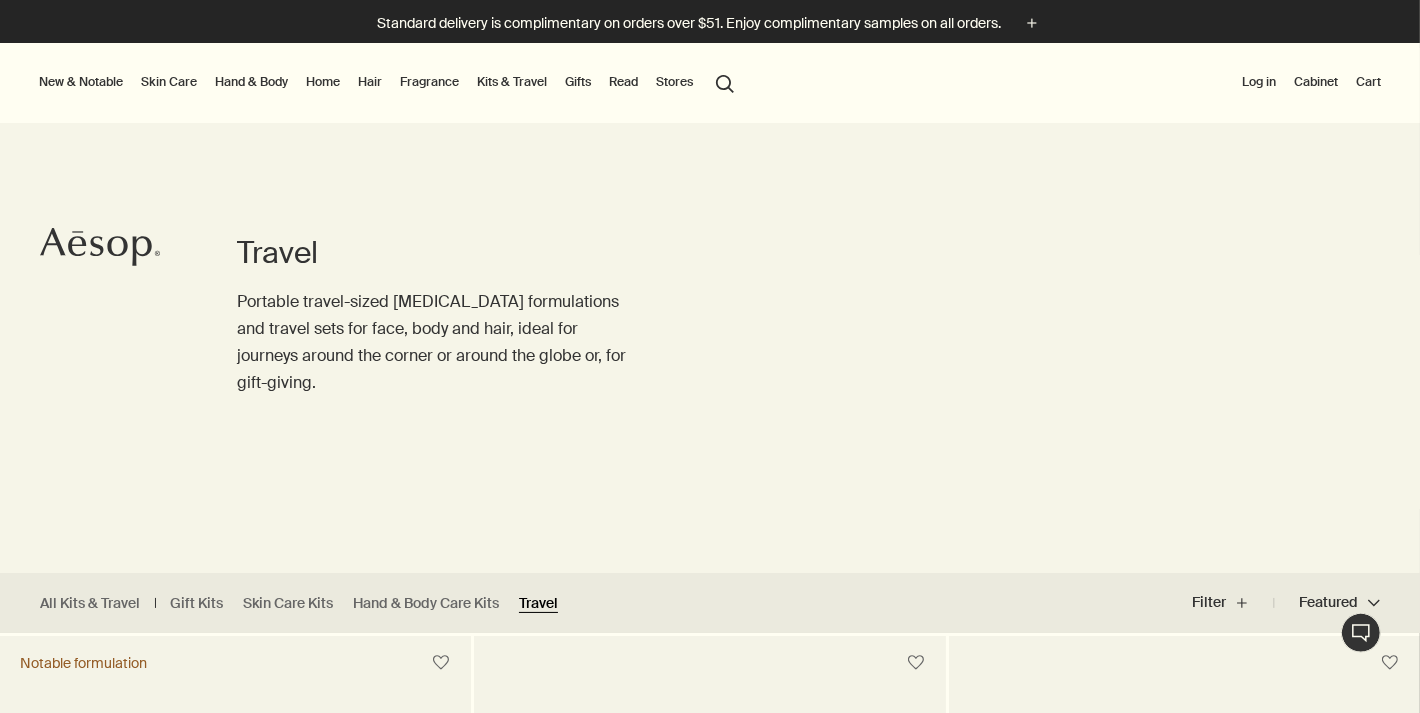 scroll, scrollTop: 0, scrollLeft: 0, axis: both 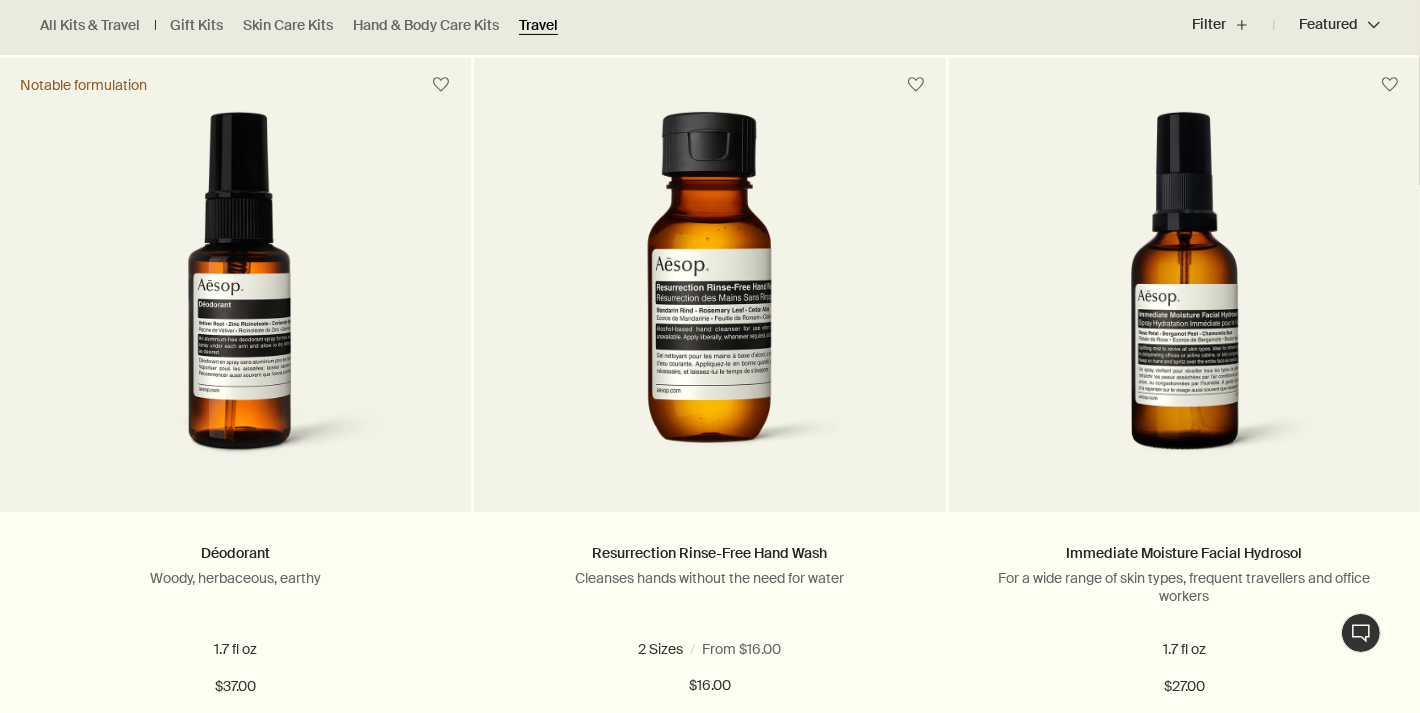 radio on "false" 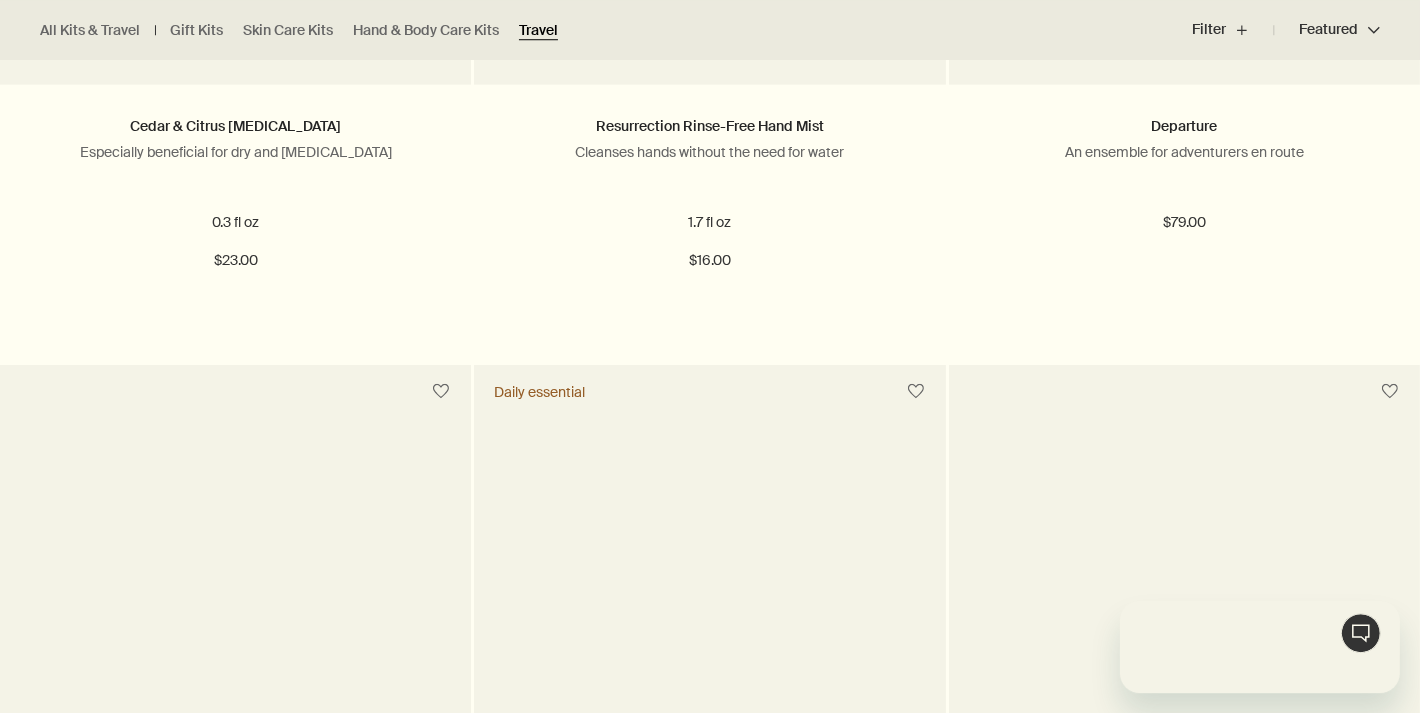 scroll, scrollTop: 2481, scrollLeft: 0, axis: vertical 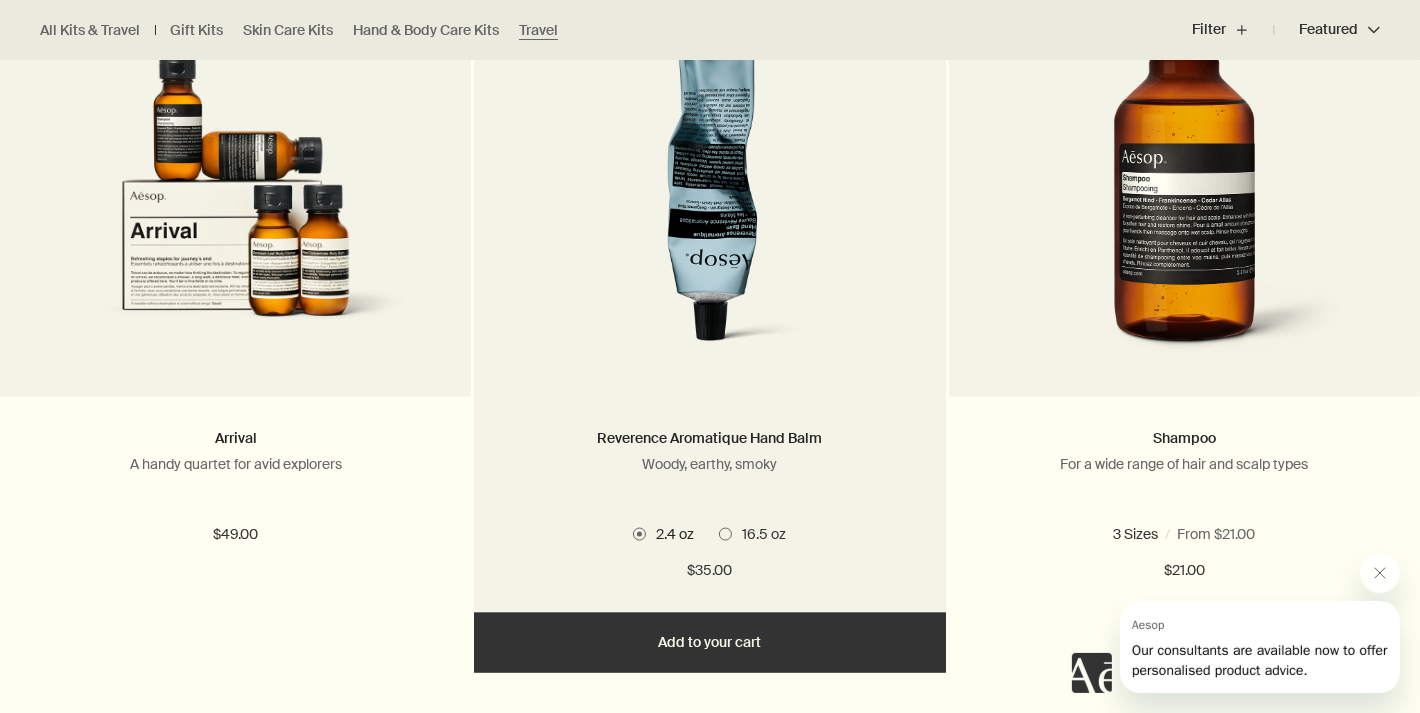 click at bounding box center (725, 534) 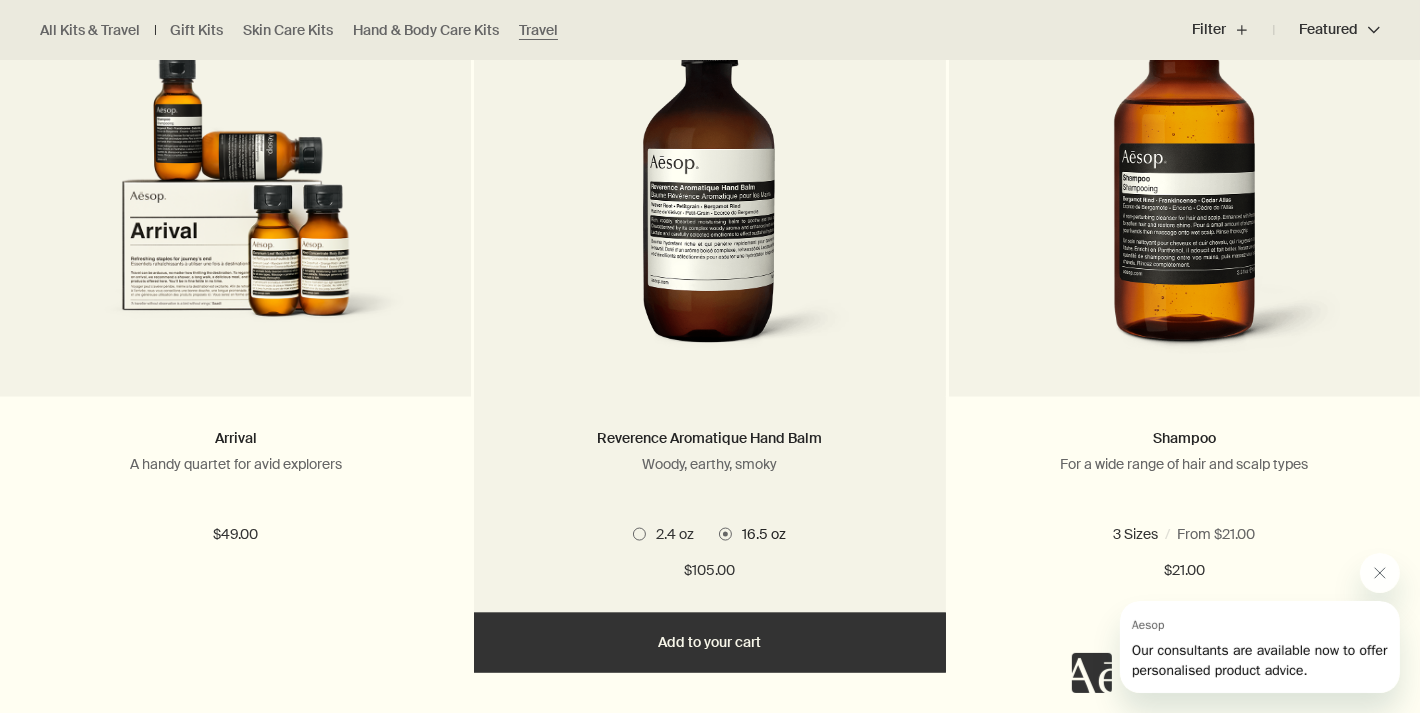 click on "2.4 oz" at bounding box center (670, 534) 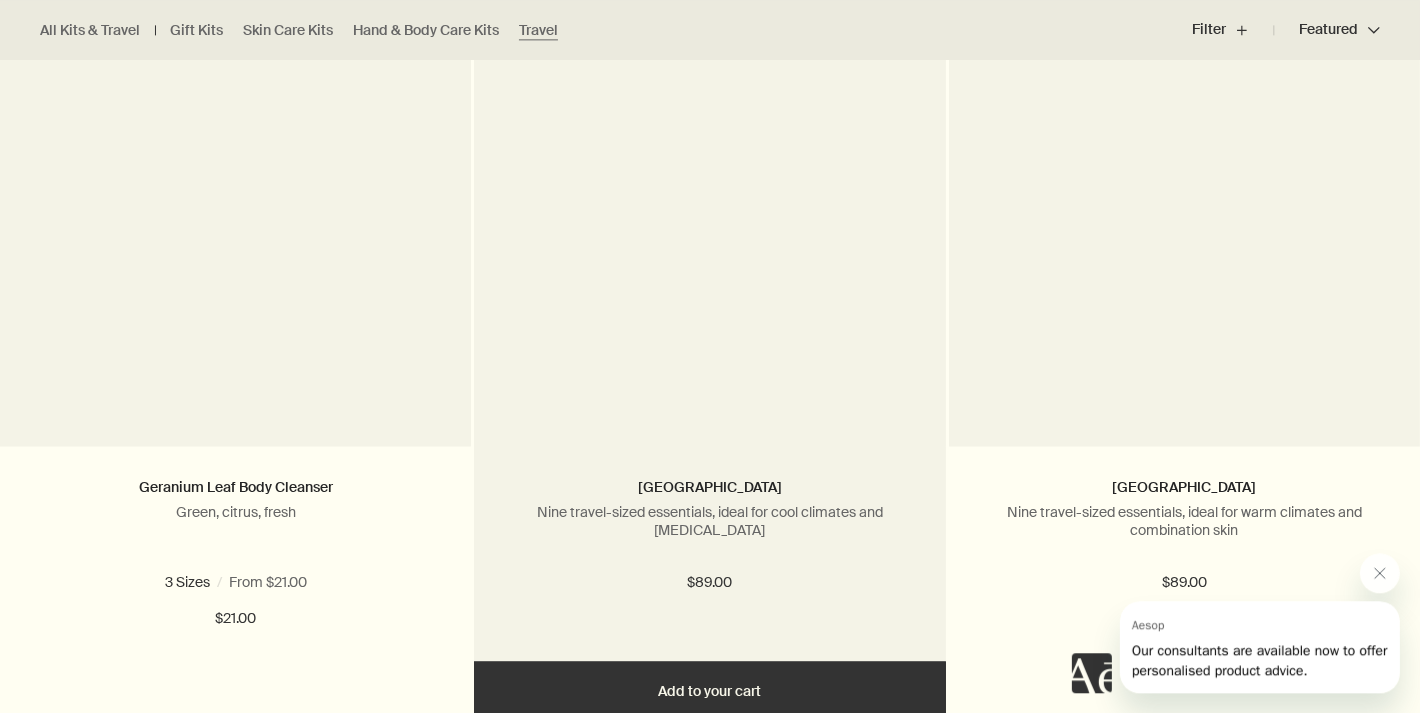 scroll, scrollTop: 3619, scrollLeft: 0, axis: vertical 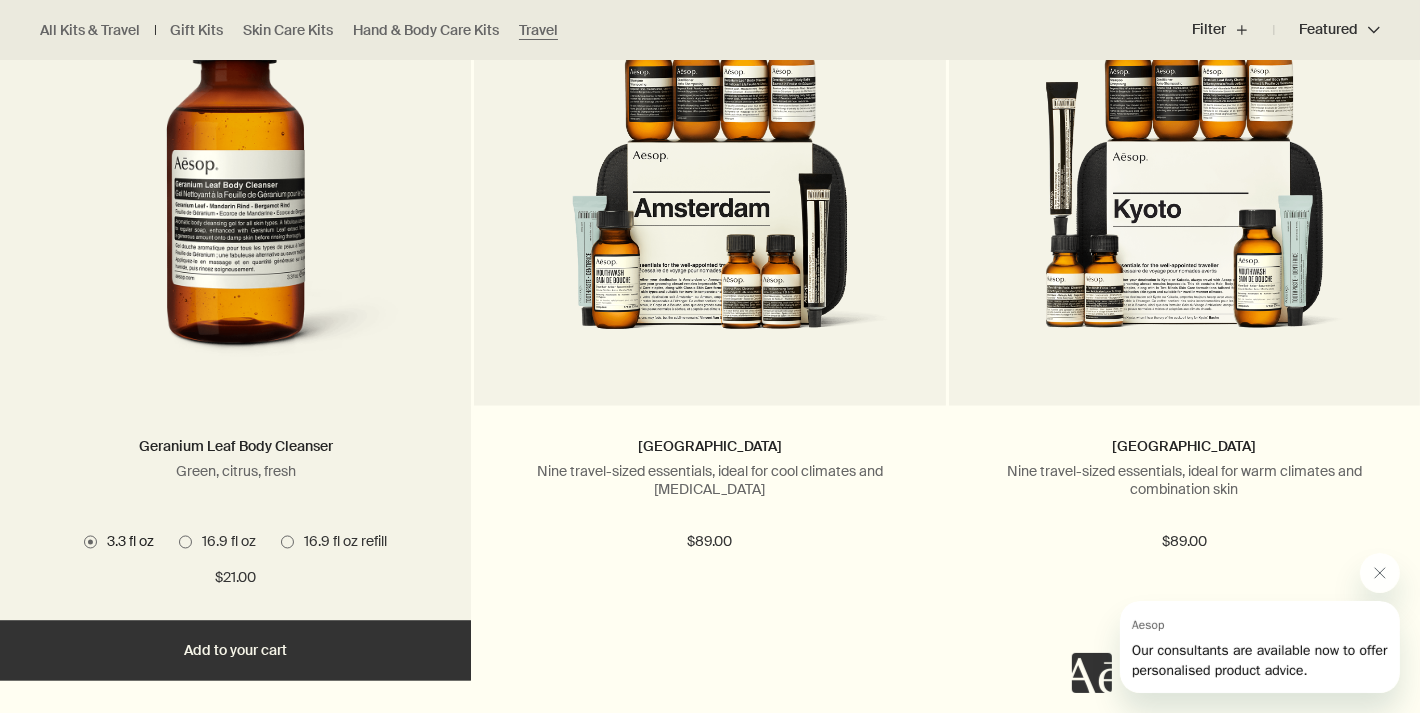 click at bounding box center (185, 542) 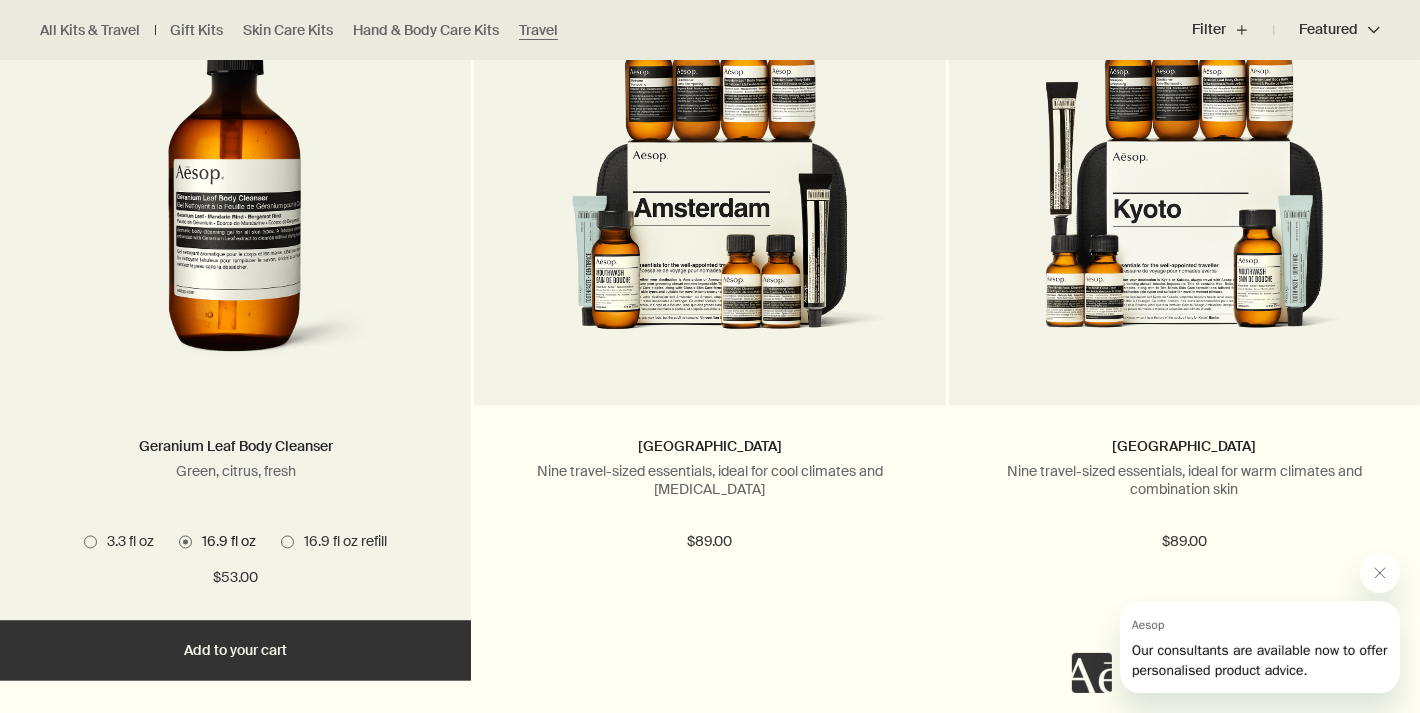 click at bounding box center [90, 542] 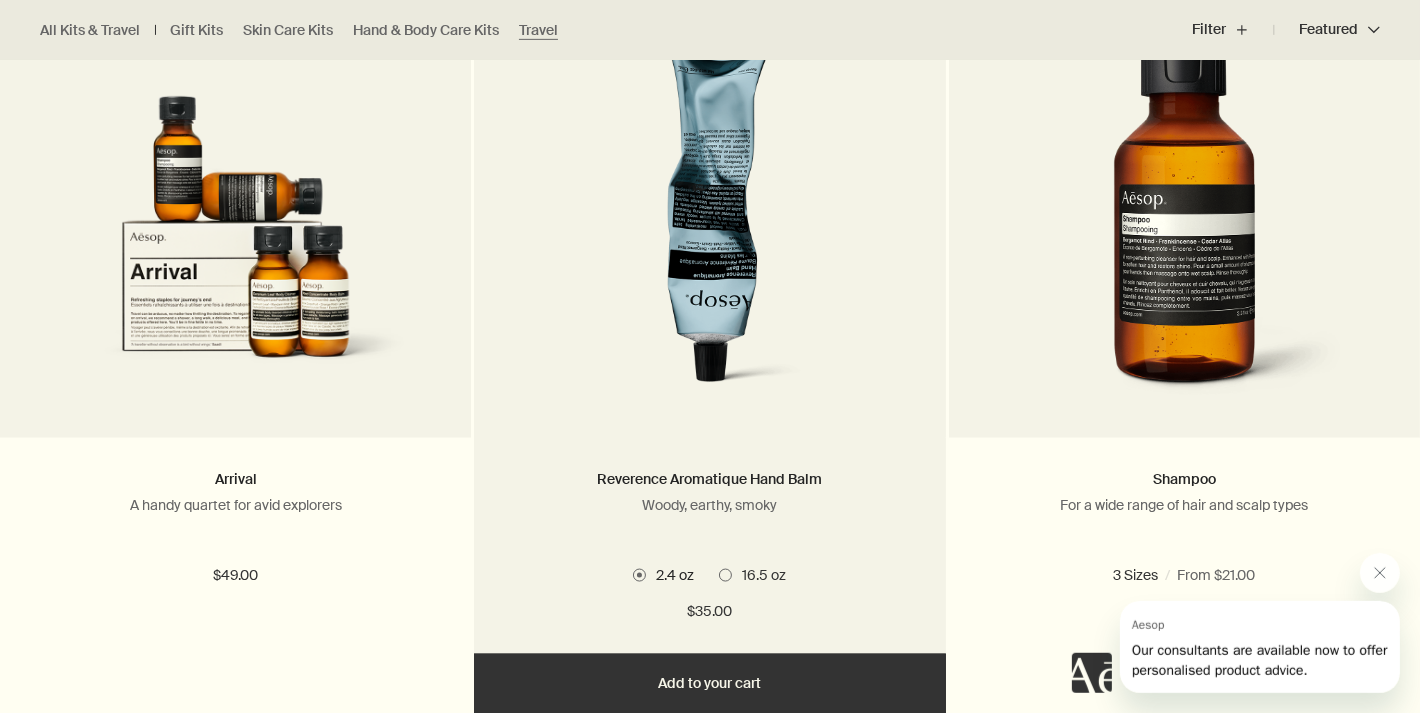 scroll, scrollTop: 2895, scrollLeft: 0, axis: vertical 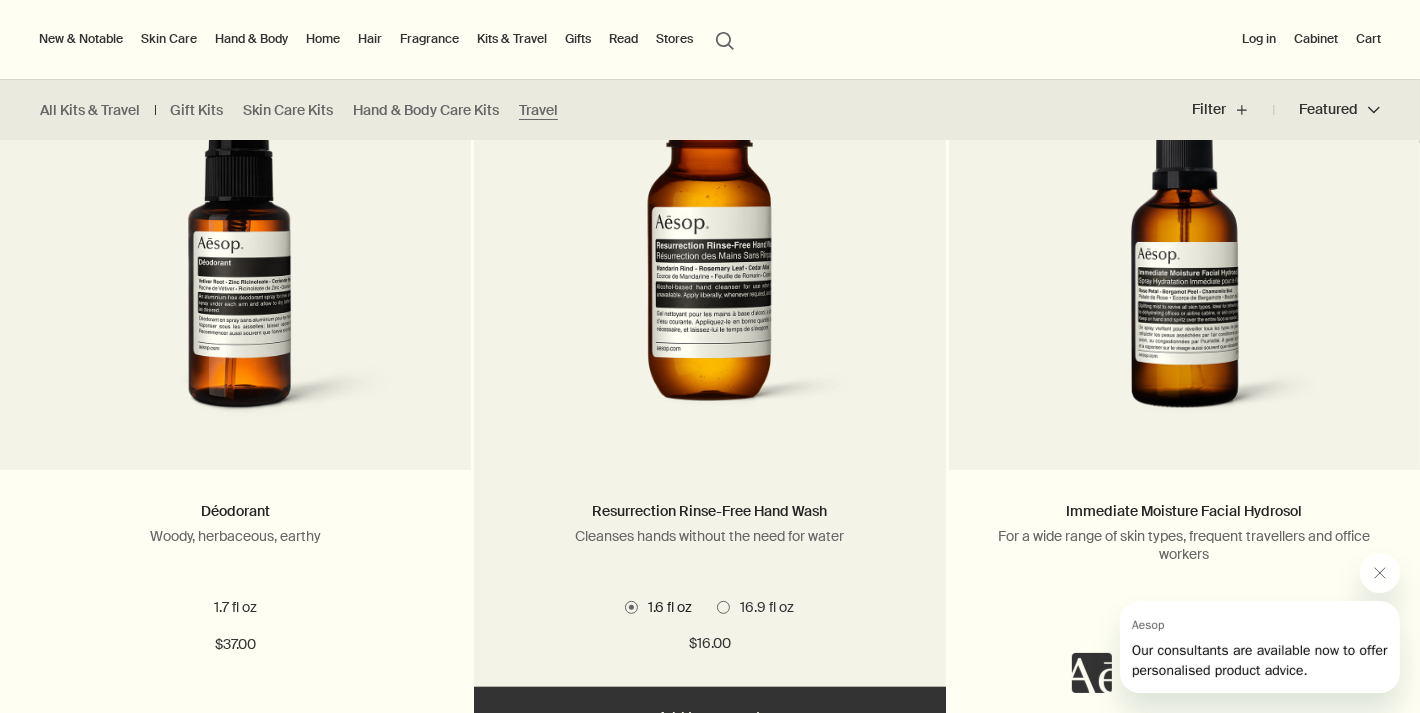 radio on "false" 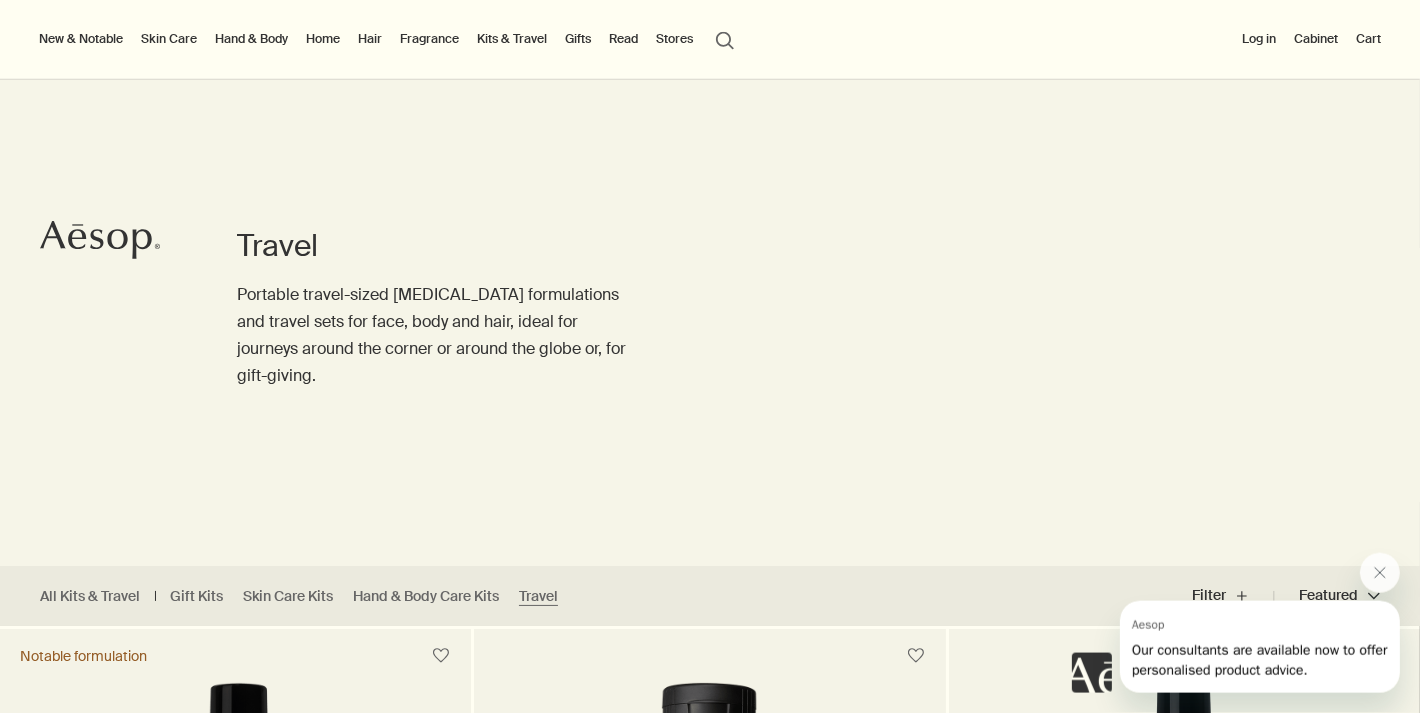 scroll, scrollTop: 0, scrollLeft: 0, axis: both 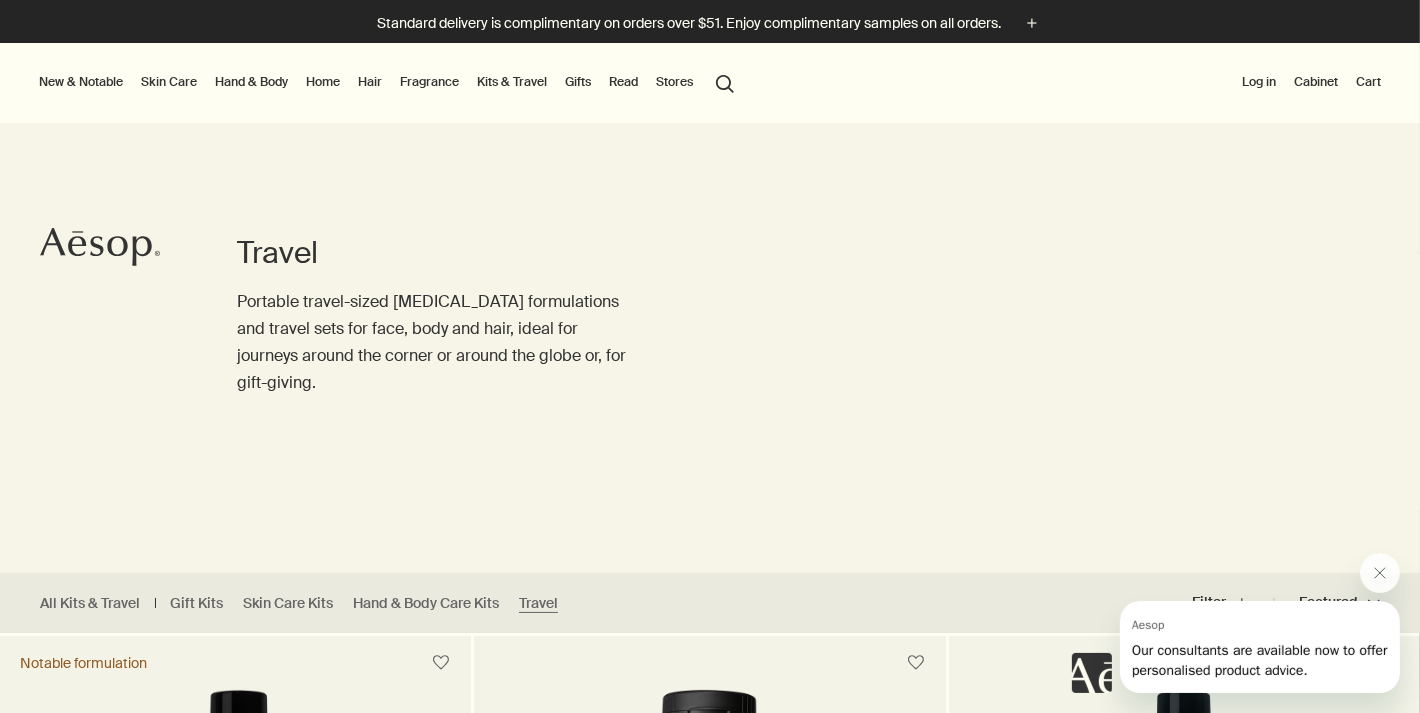 click on "Hand & Body" at bounding box center (251, 82) 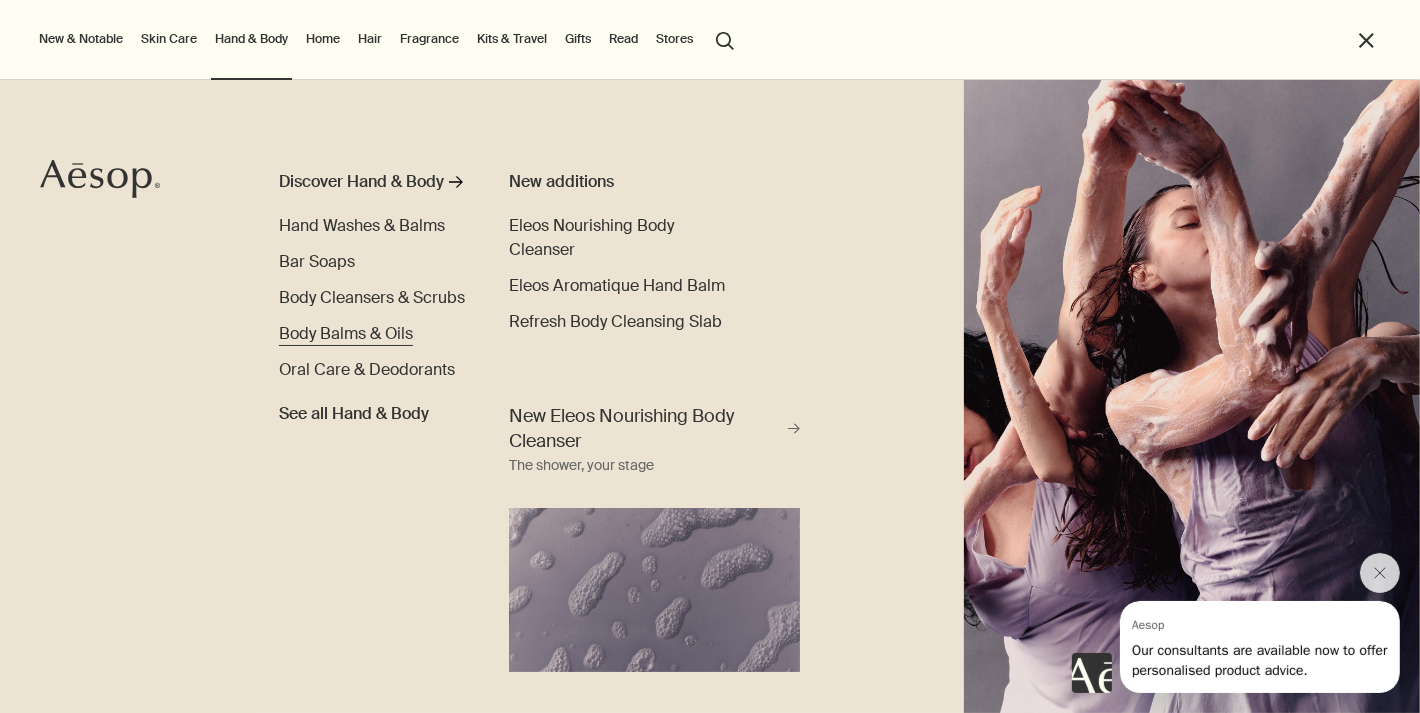 click on "Body Balms & Oils" at bounding box center [346, 333] 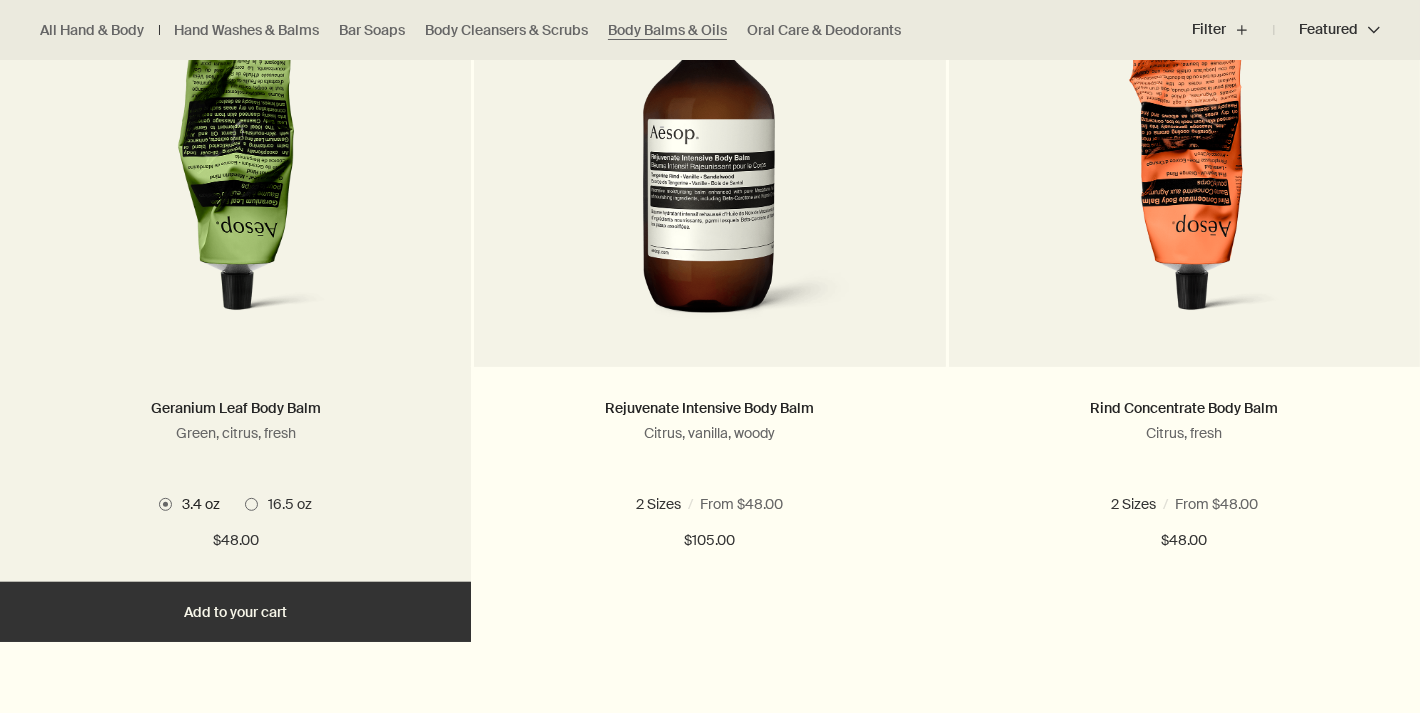 scroll, scrollTop: 724, scrollLeft: 0, axis: vertical 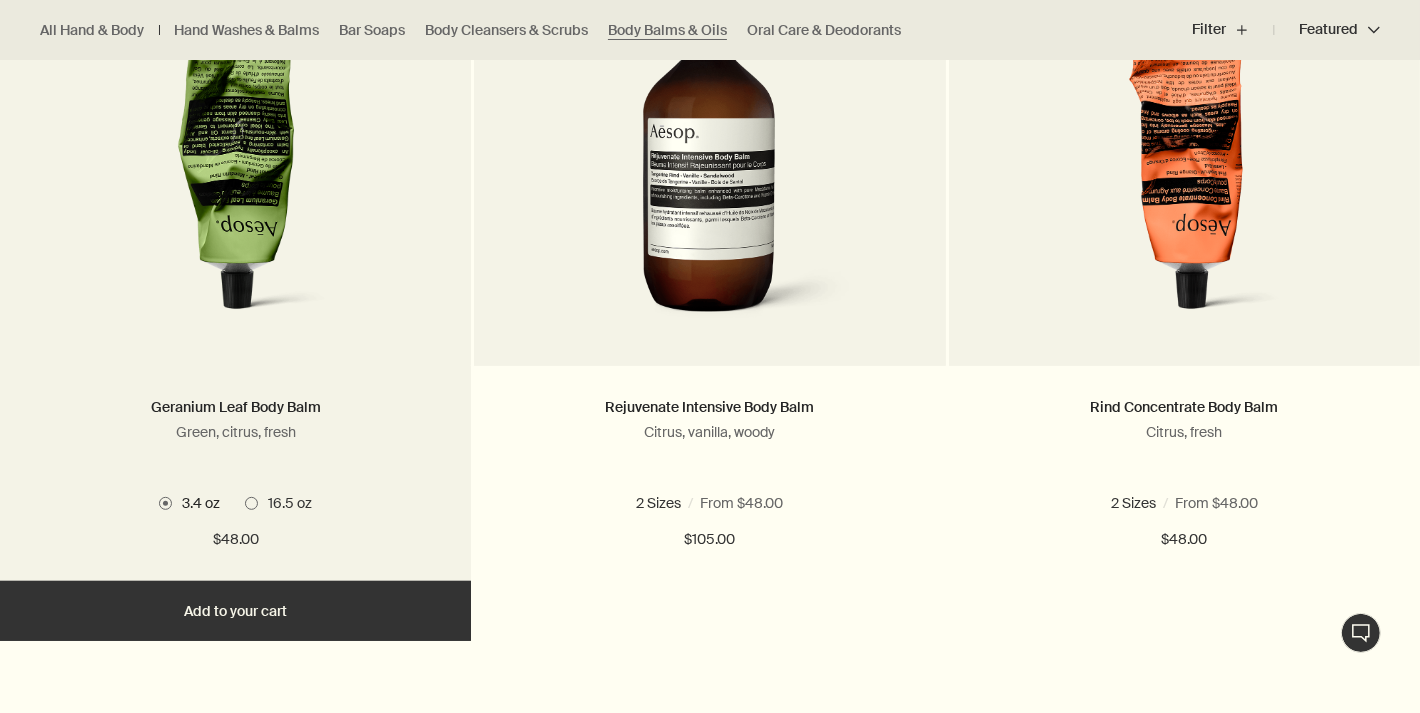 click at bounding box center (251, 503) 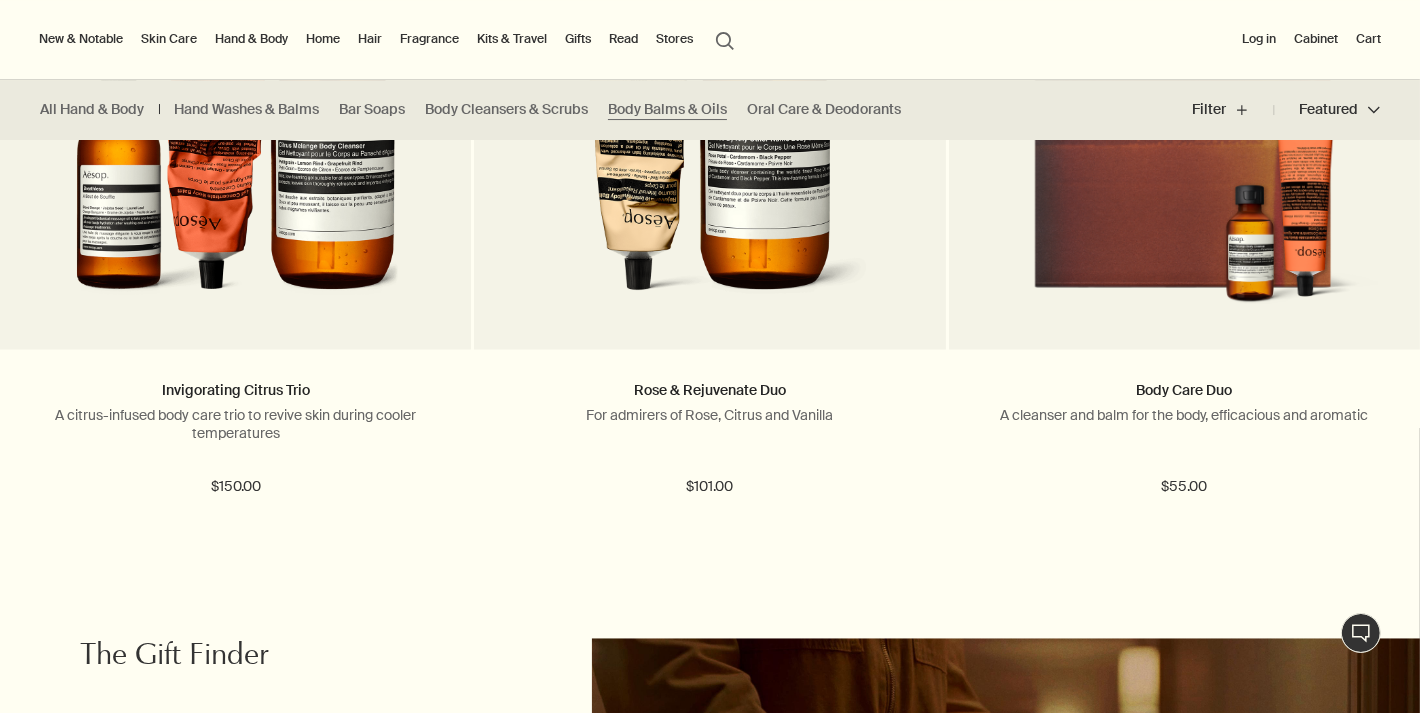 scroll, scrollTop: 3619, scrollLeft: 0, axis: vertical 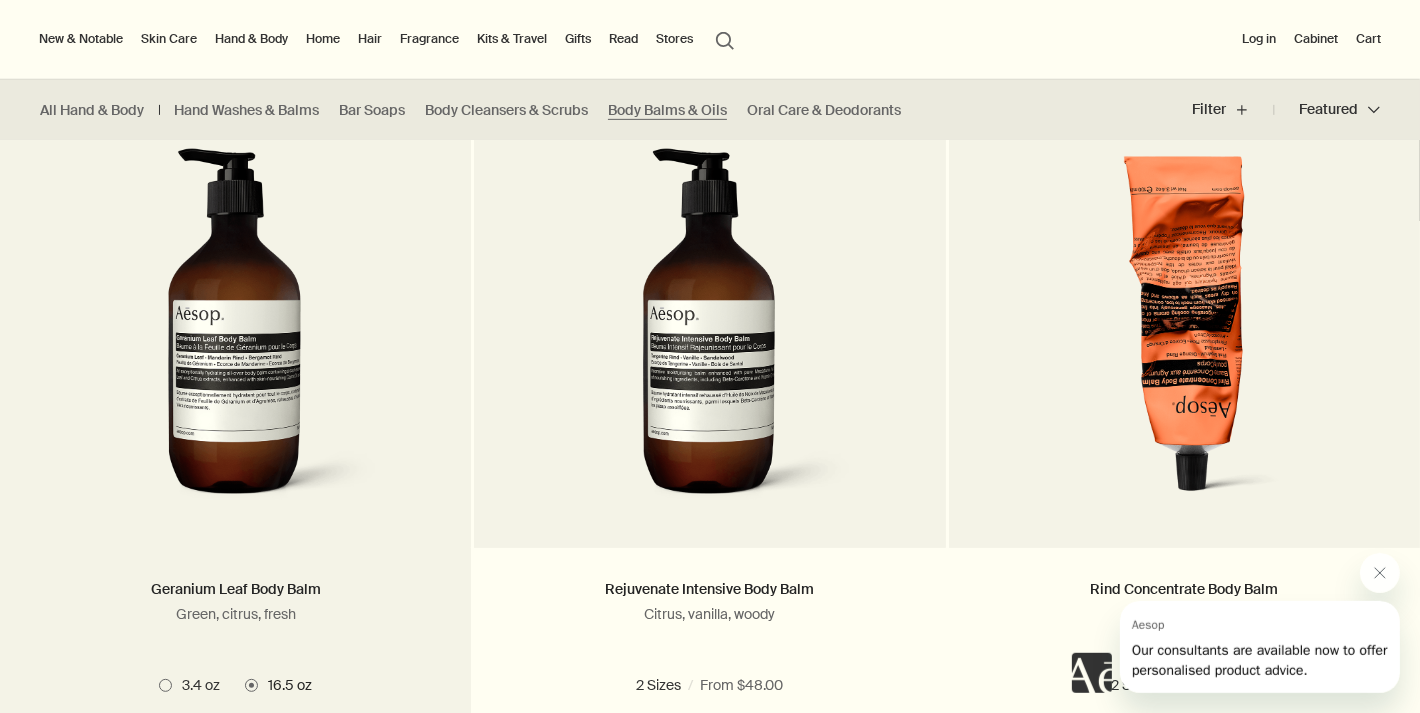 radio on "false" 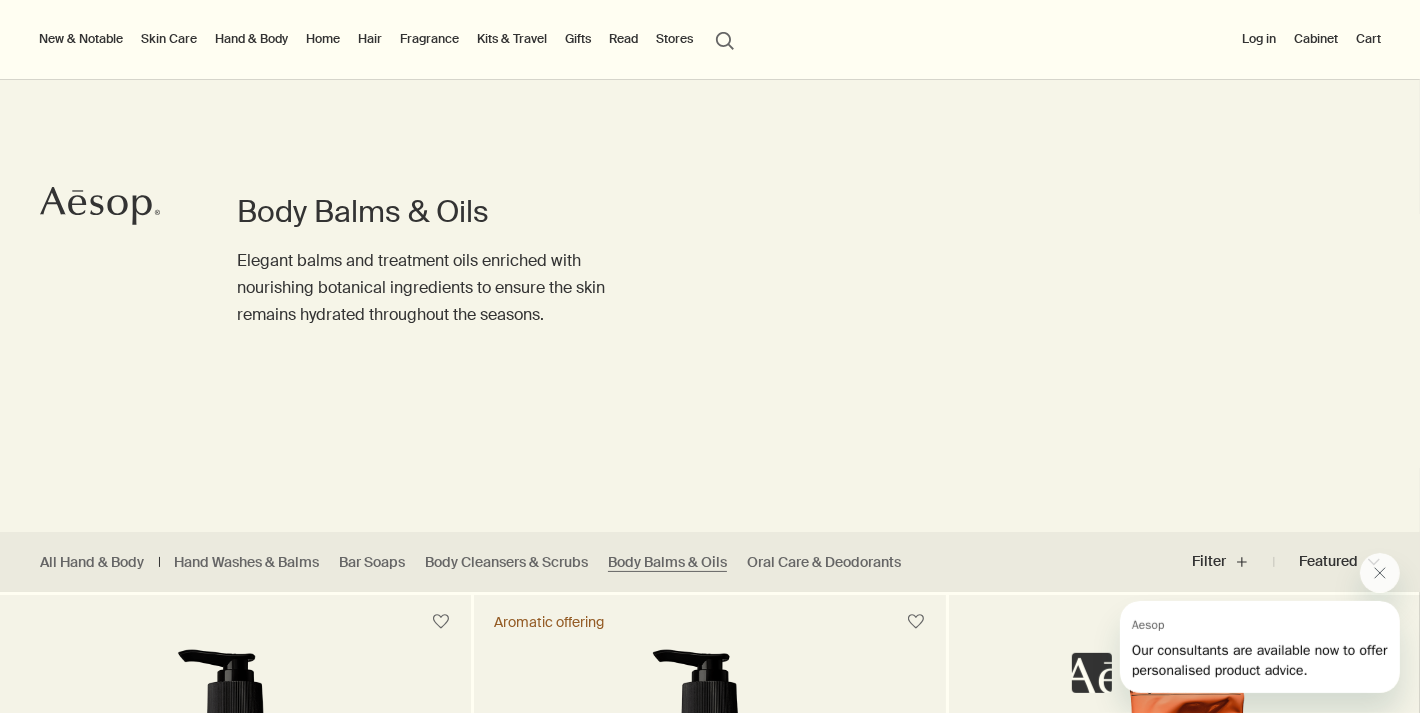 scroll, scrollTop: 0, scrollLeft: 0, axis: both 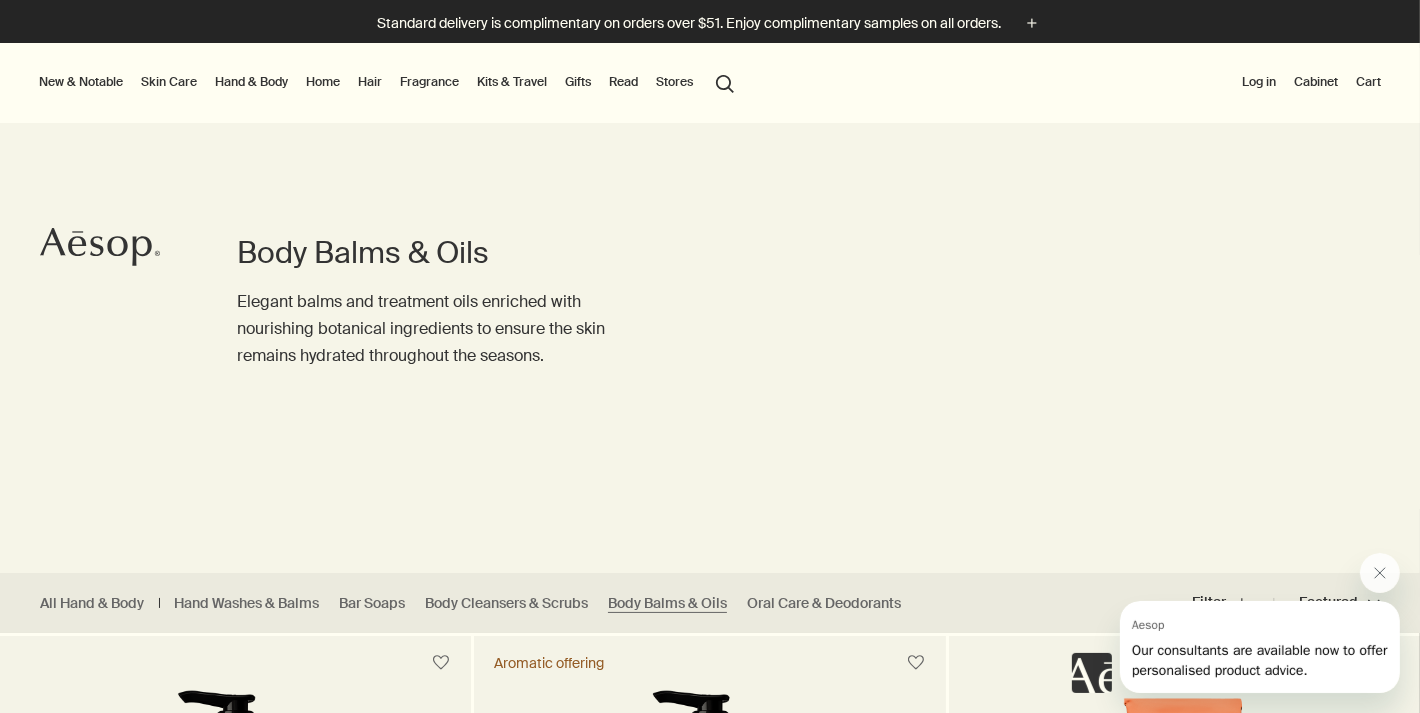 click on "Fragrance" at bounding box center [429, 82] 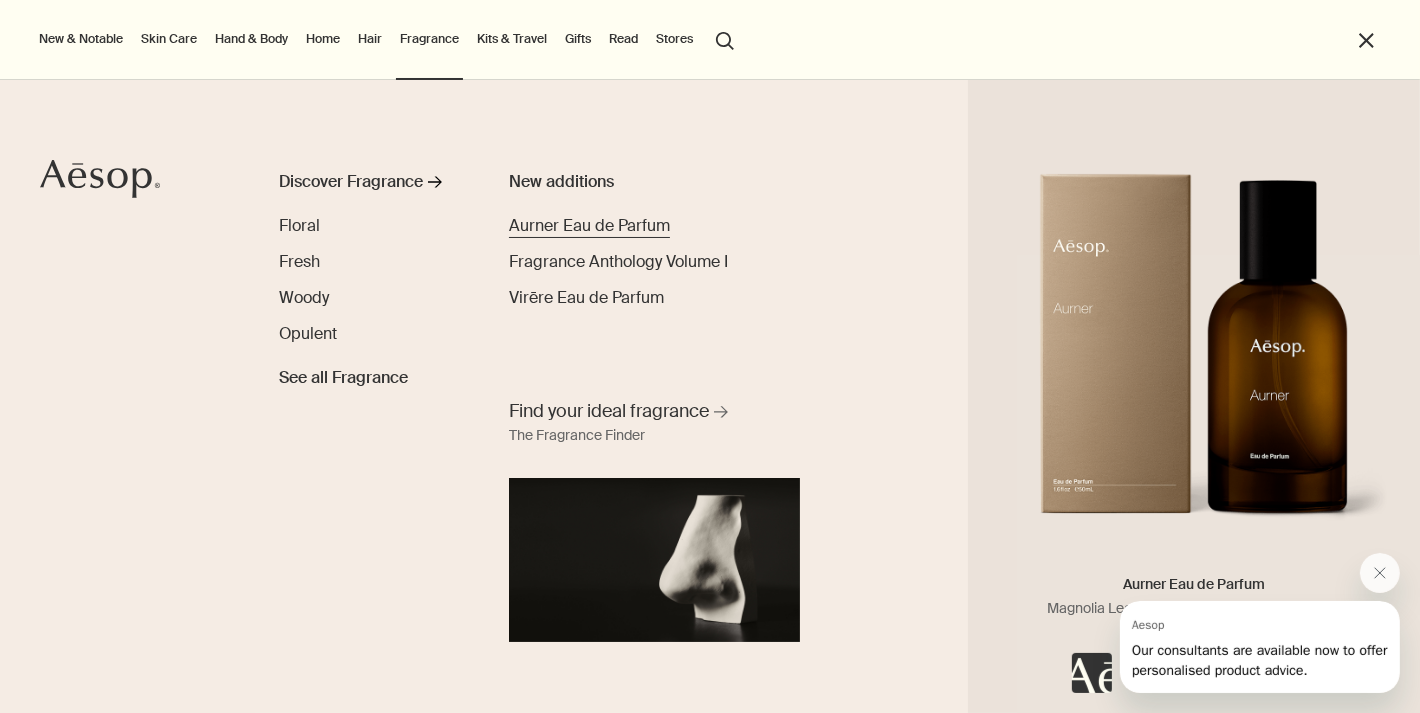 click on "Aurner Eau de Parfum" at bounding box center [589, 225] 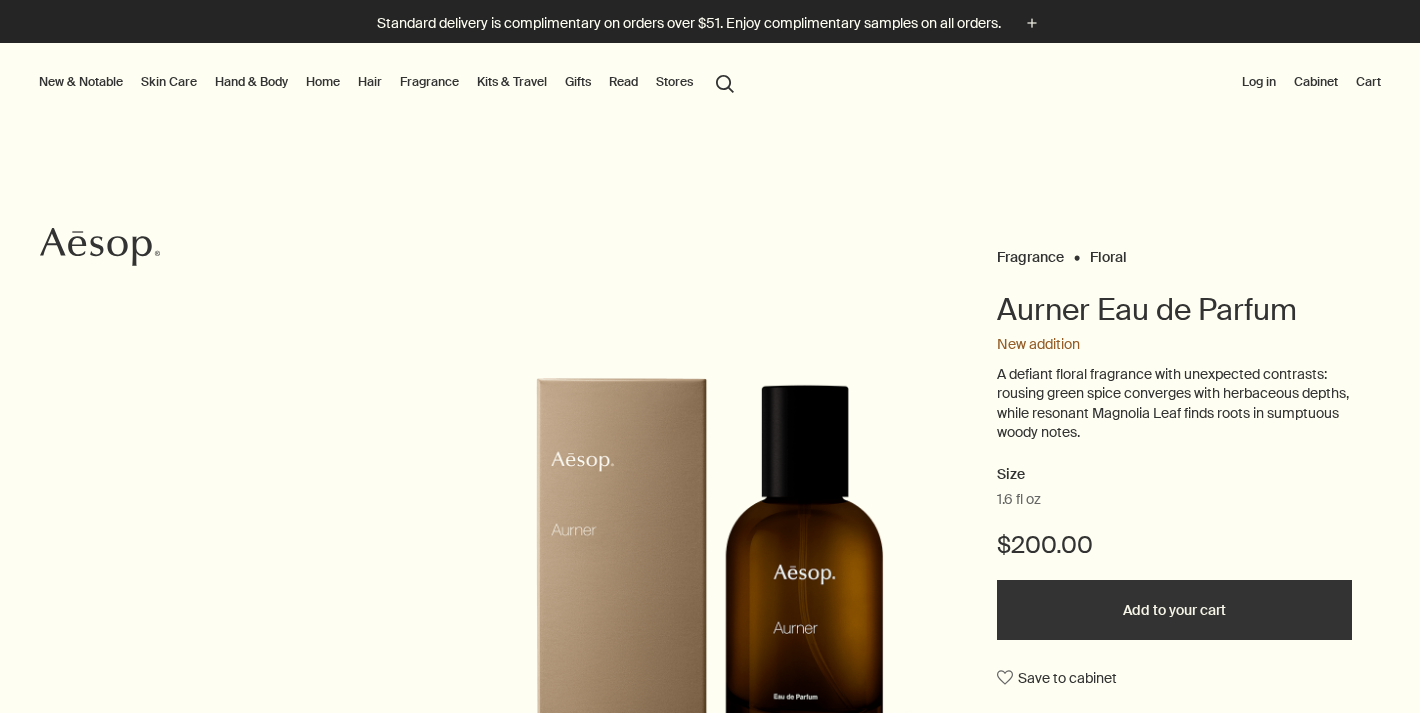 scroll, scrollTop: 0, scrollLeft: 0, axis: both 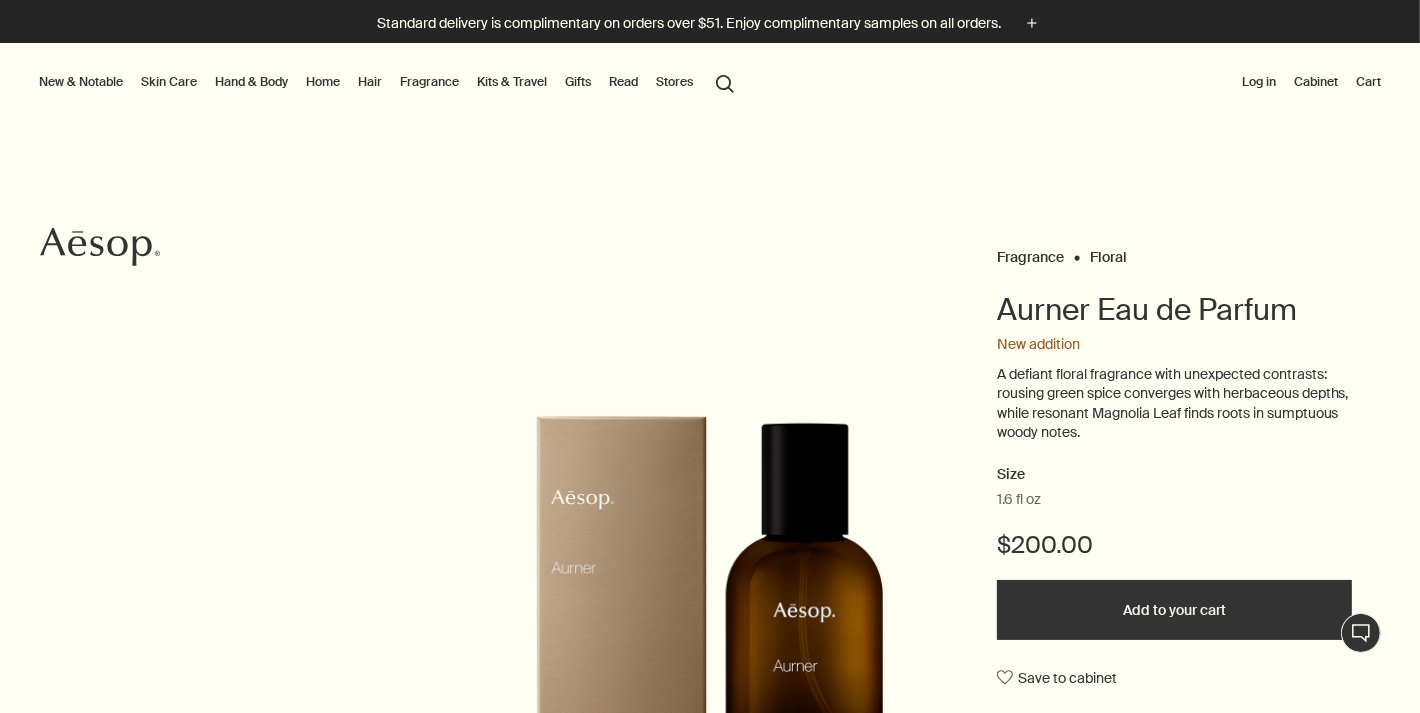 click on "Fragrance" at bounding box center [429, 82] 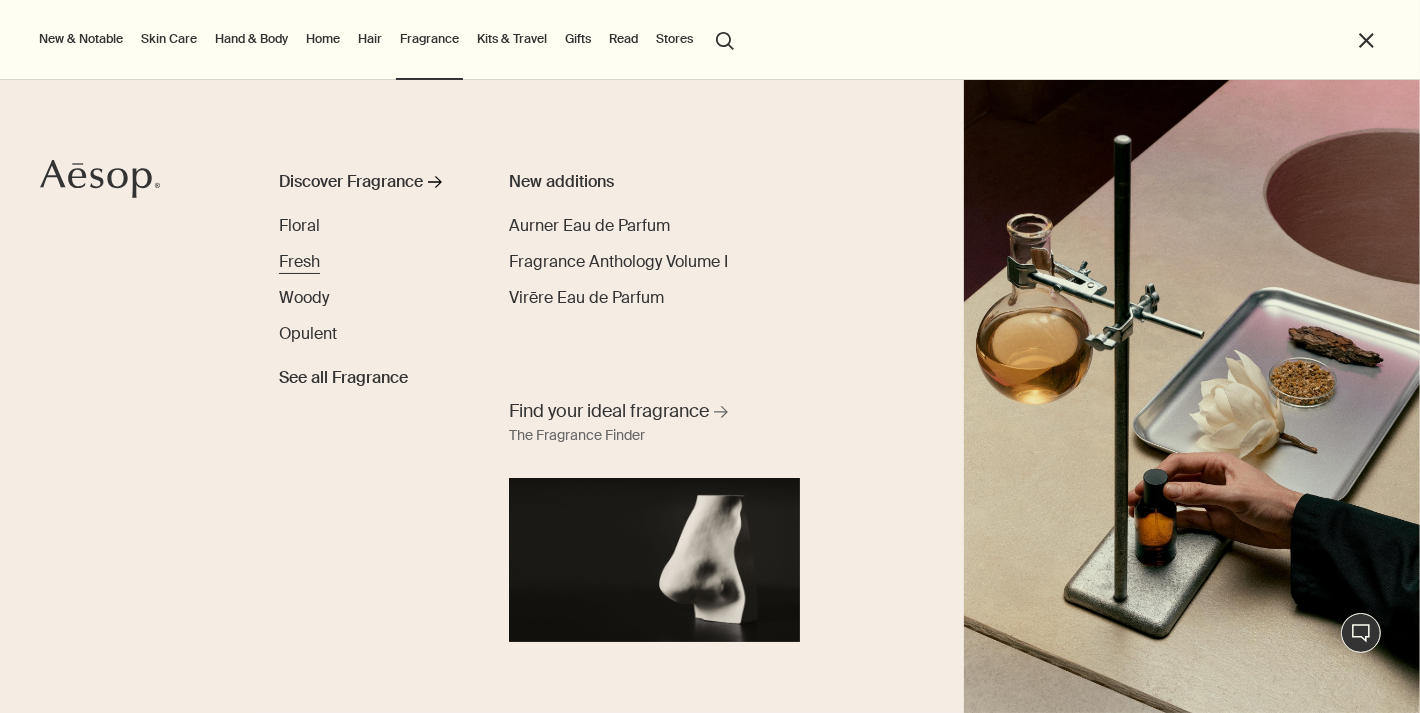 click on "Fresh" at bounding box center [299, 261] 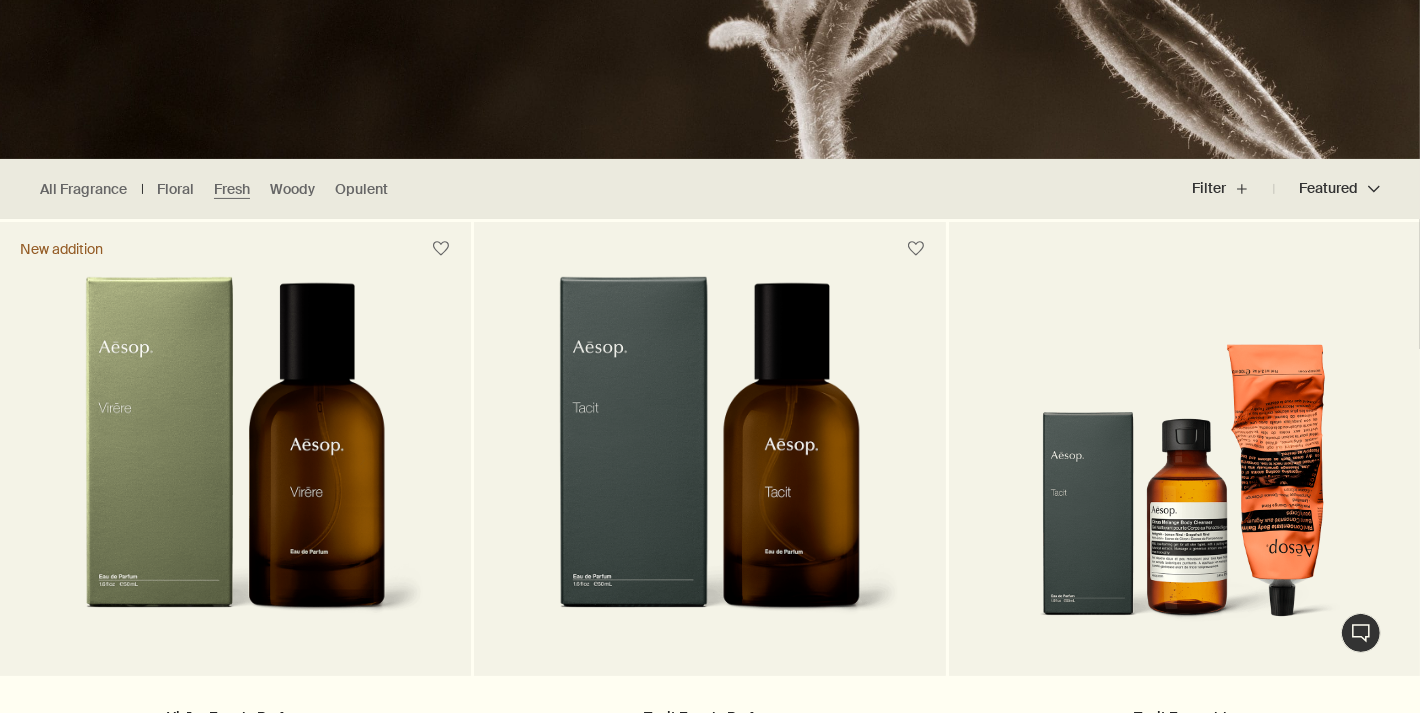 scroll, scrollTop: 620, scrollLeft: 0, axis: vertical 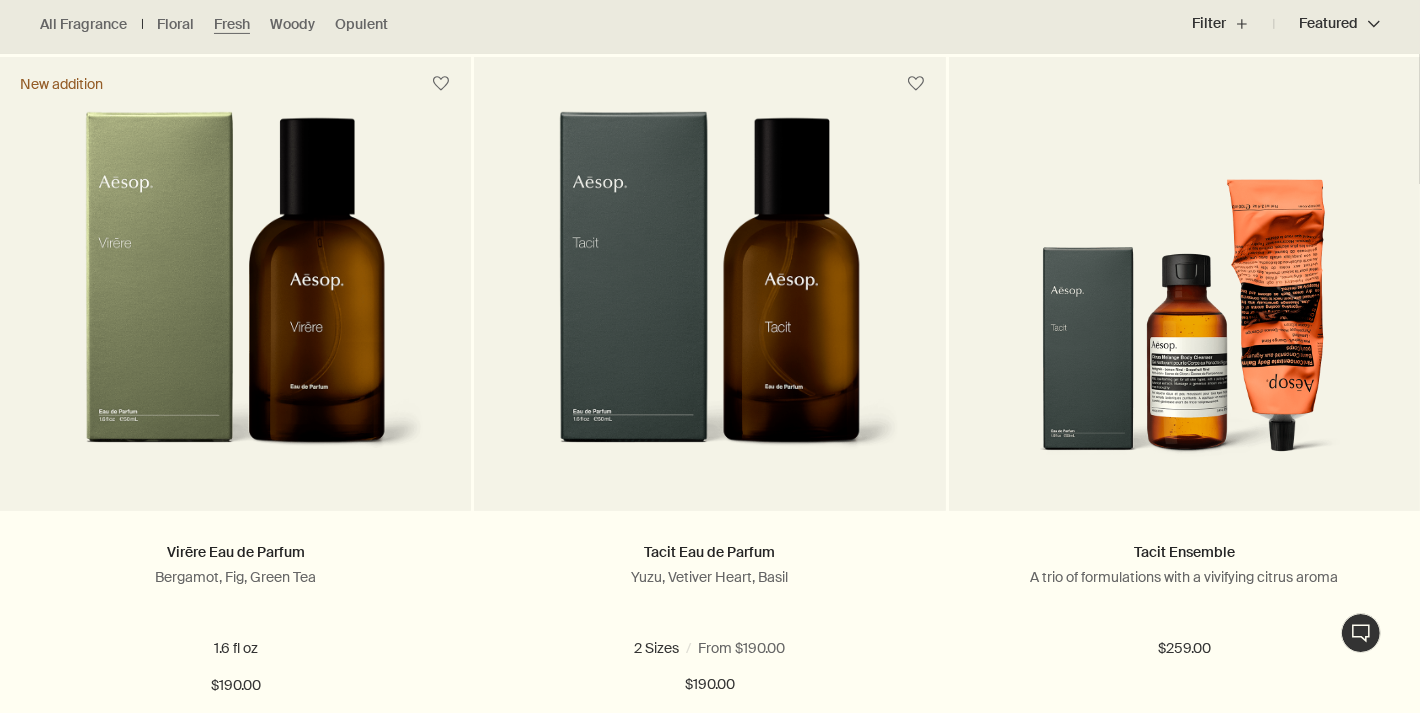 radio on "false" 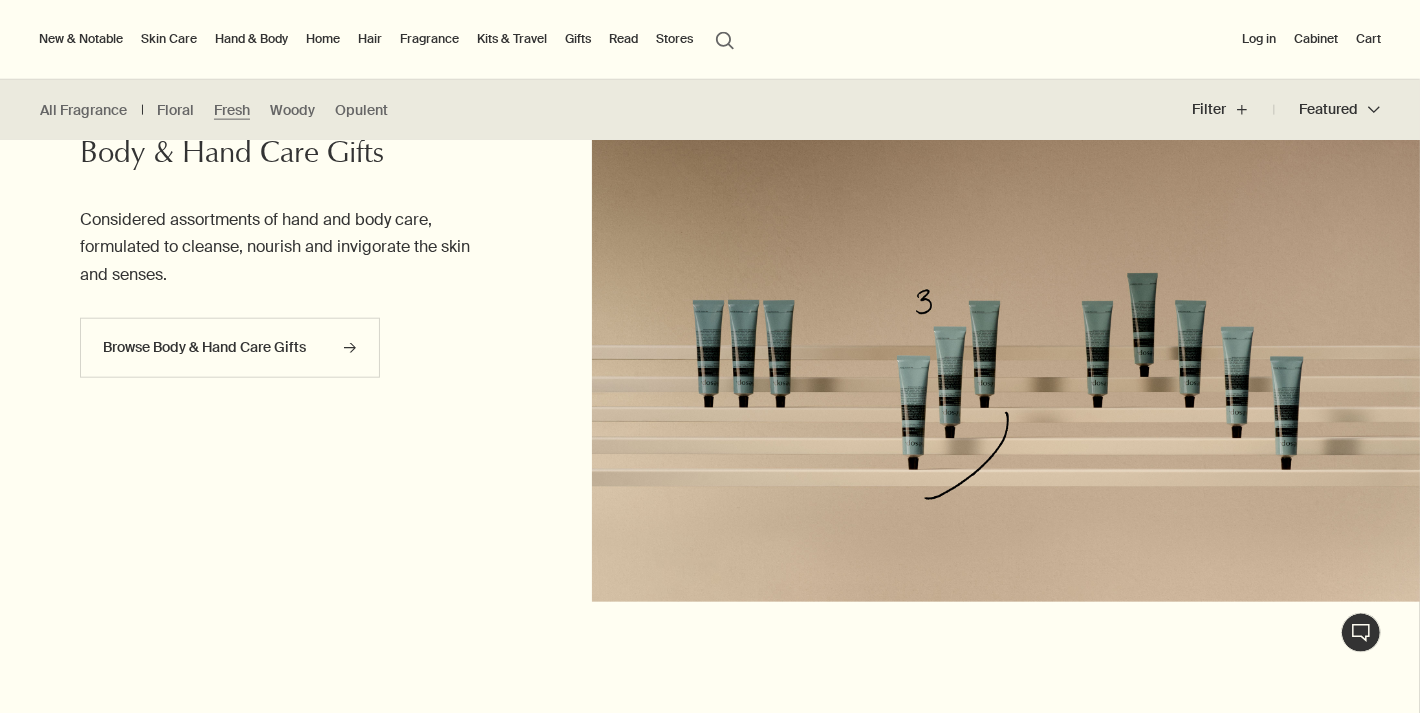scroll, scrollTop: 2068, scrollLeft: 0, axis: vertical 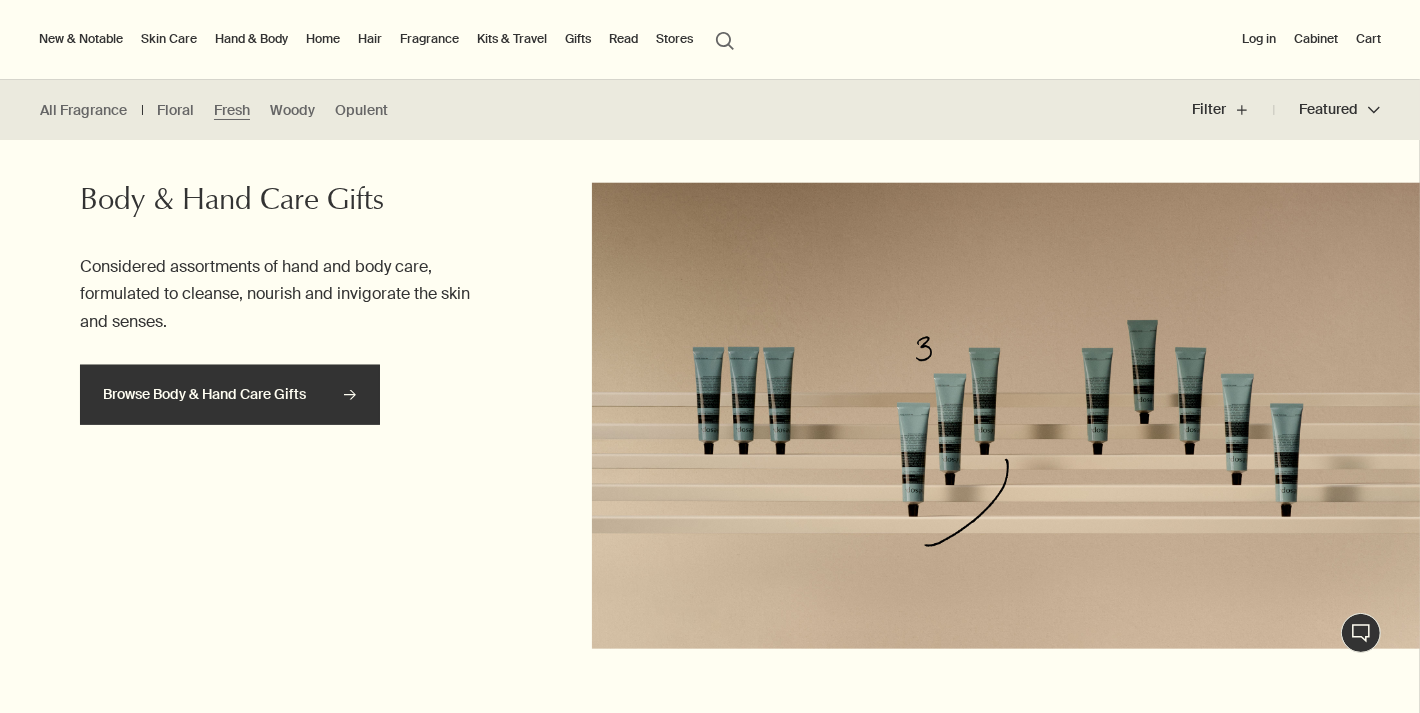 click on "Browse Body & Hand Care Gifts   rightArrow" at bounding box center (230, 395) 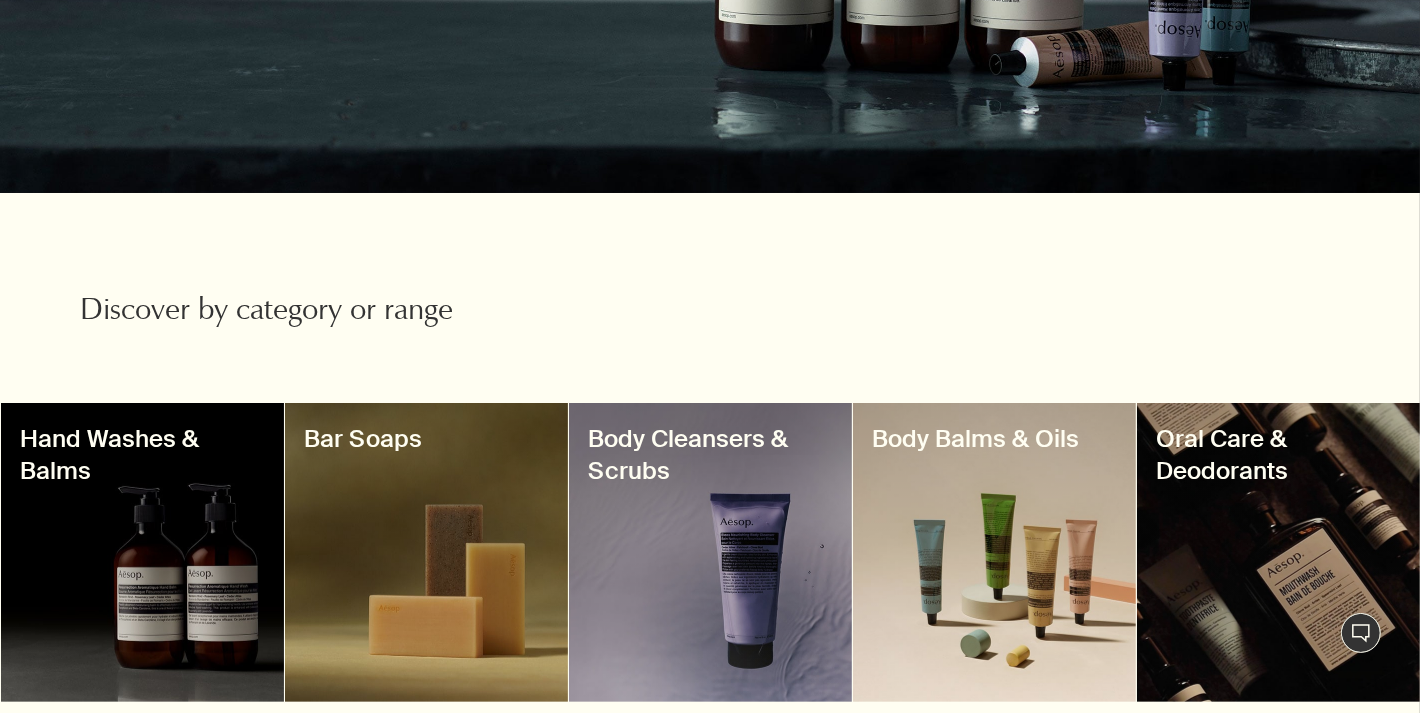 scroll, scrollTop: 517, scrollLeft: 0, axis: vertical 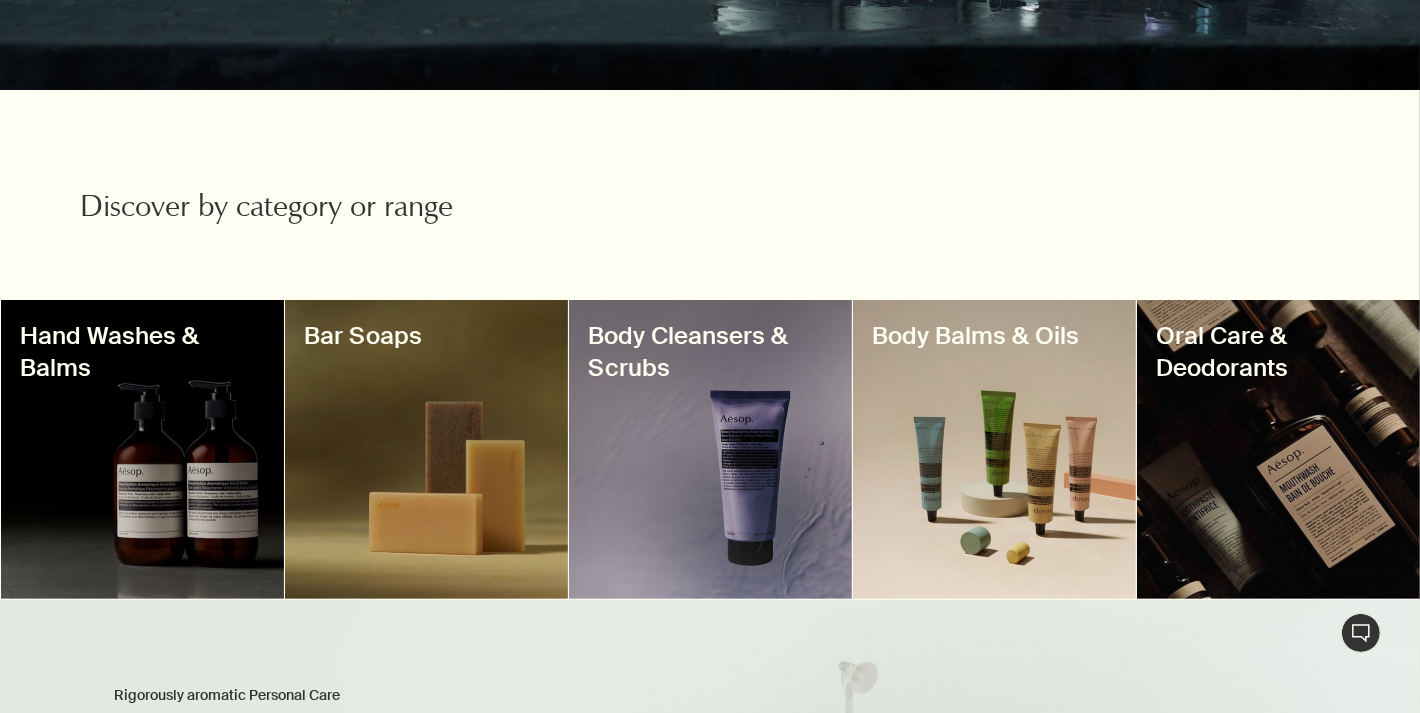 click at bounding box center (994, 449) 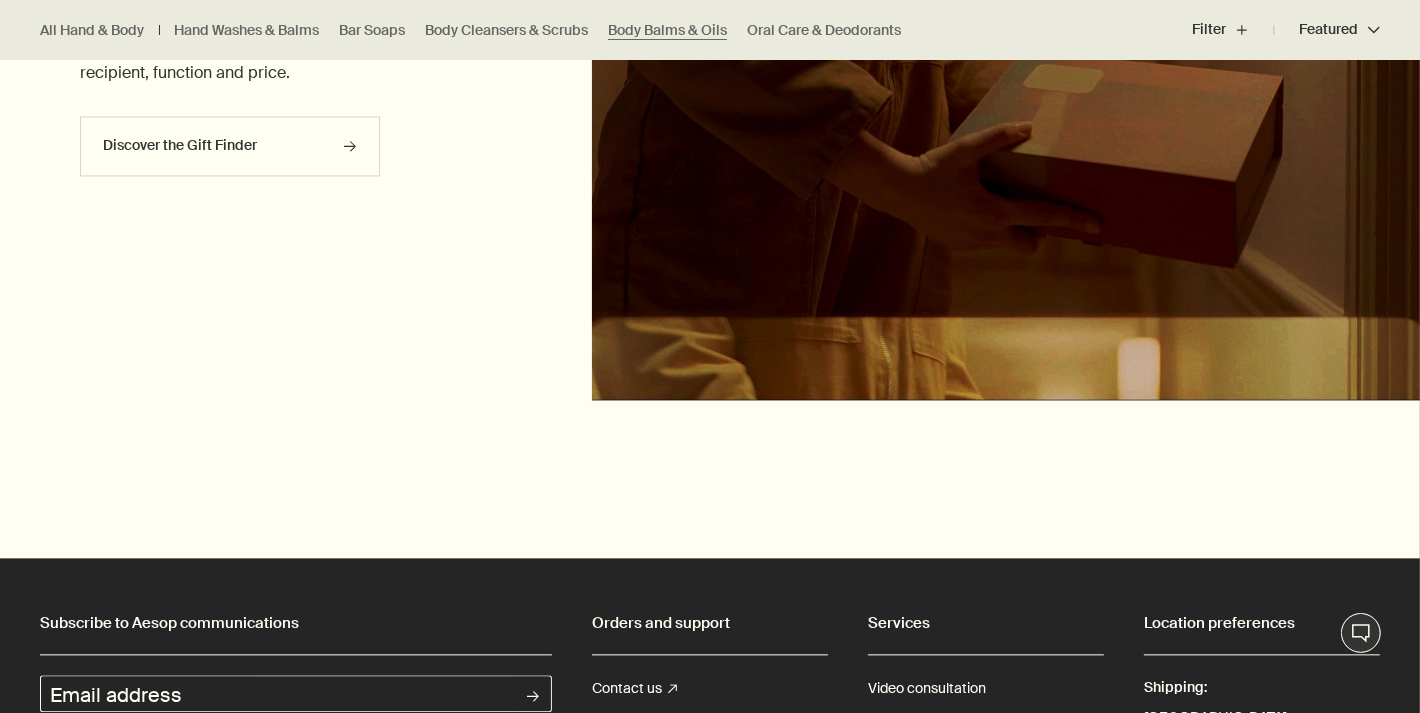 scroll, scrollTop: 4549, scrollLeft: 0, axis: vertical 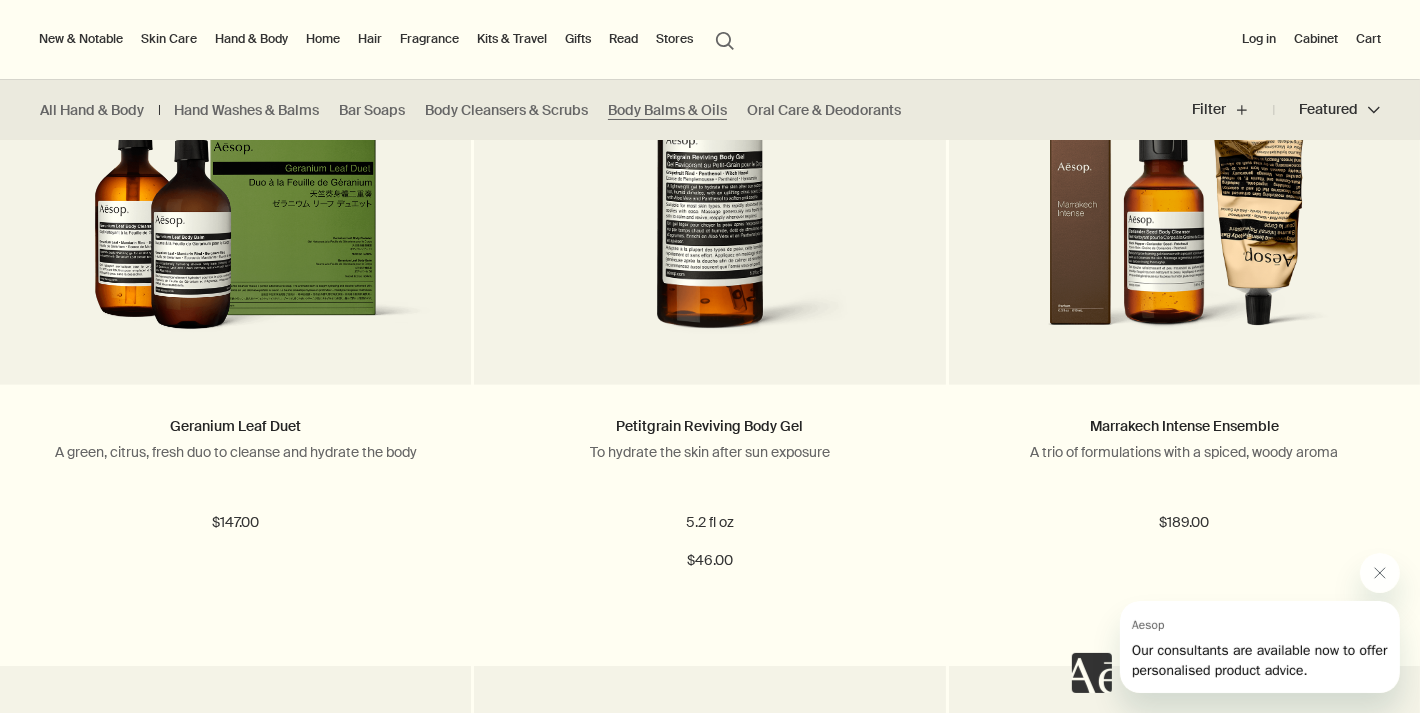 click on "Hand & Body" at bounding box center [251, 39] 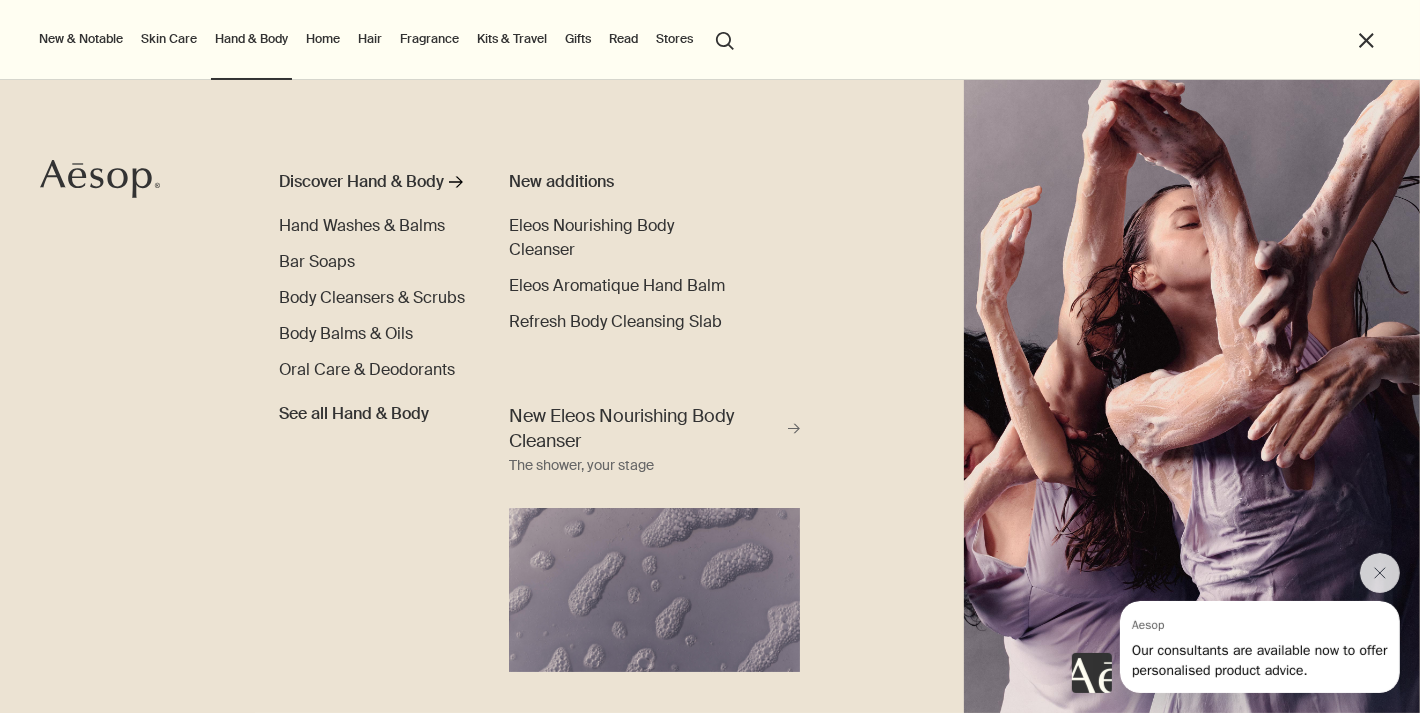 click on "Kits & Travel" at bounding box center (512, 39) 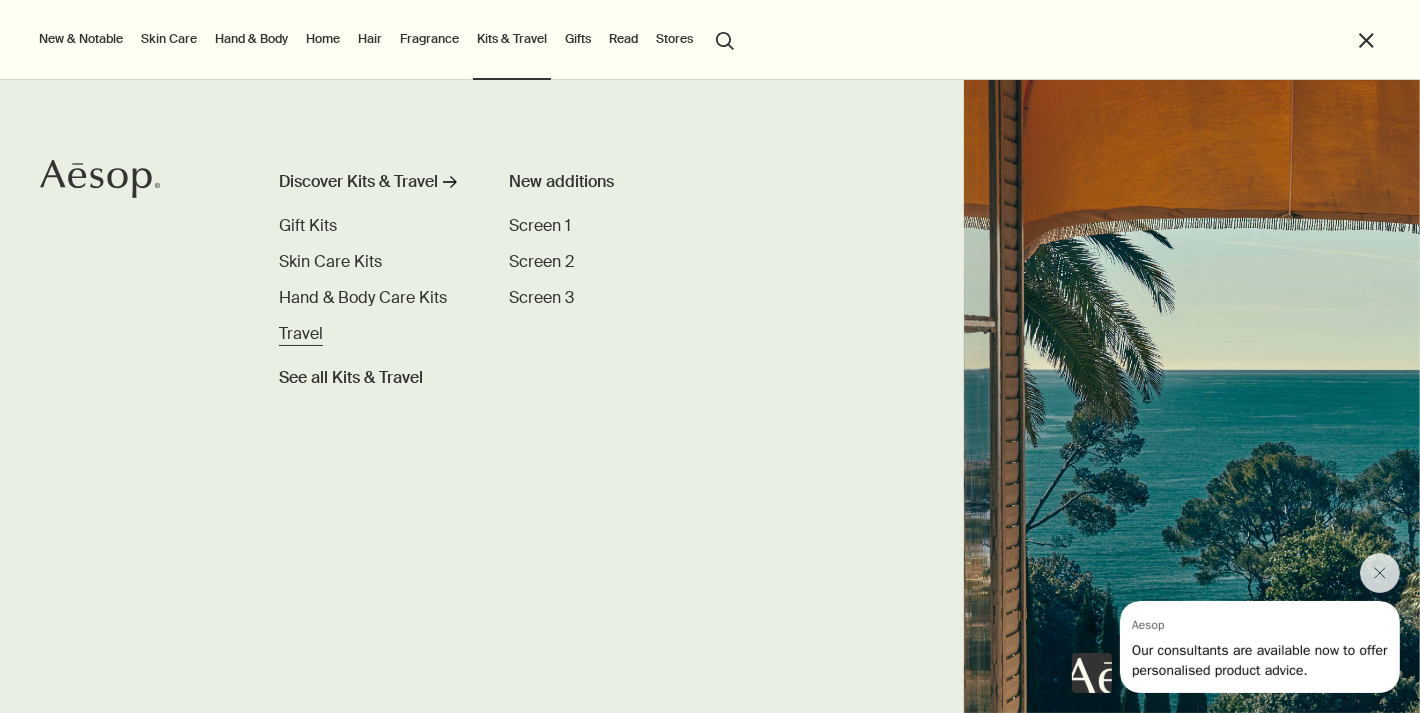 click on "Travel" at bounding box center [301, 333] 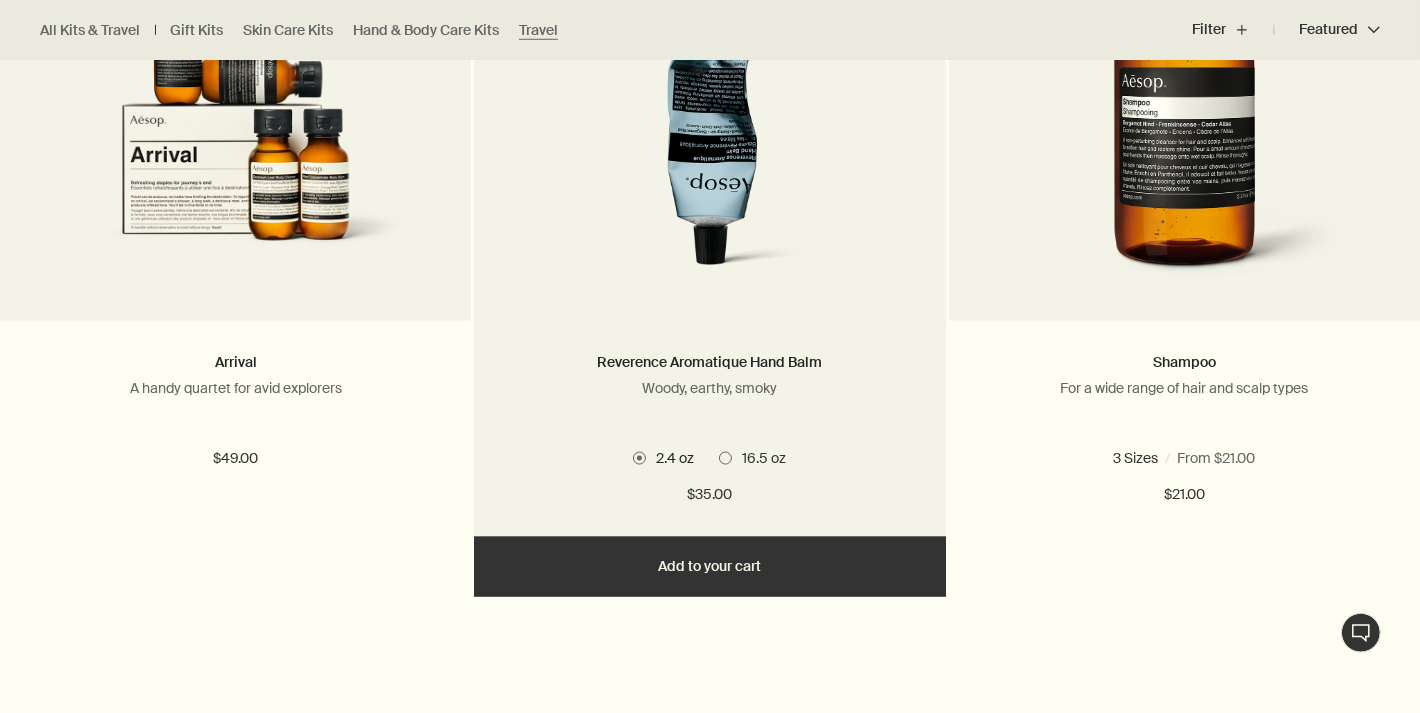 scroll, scrollTop: 2998, scrollLeft: 0, axis: vertical 